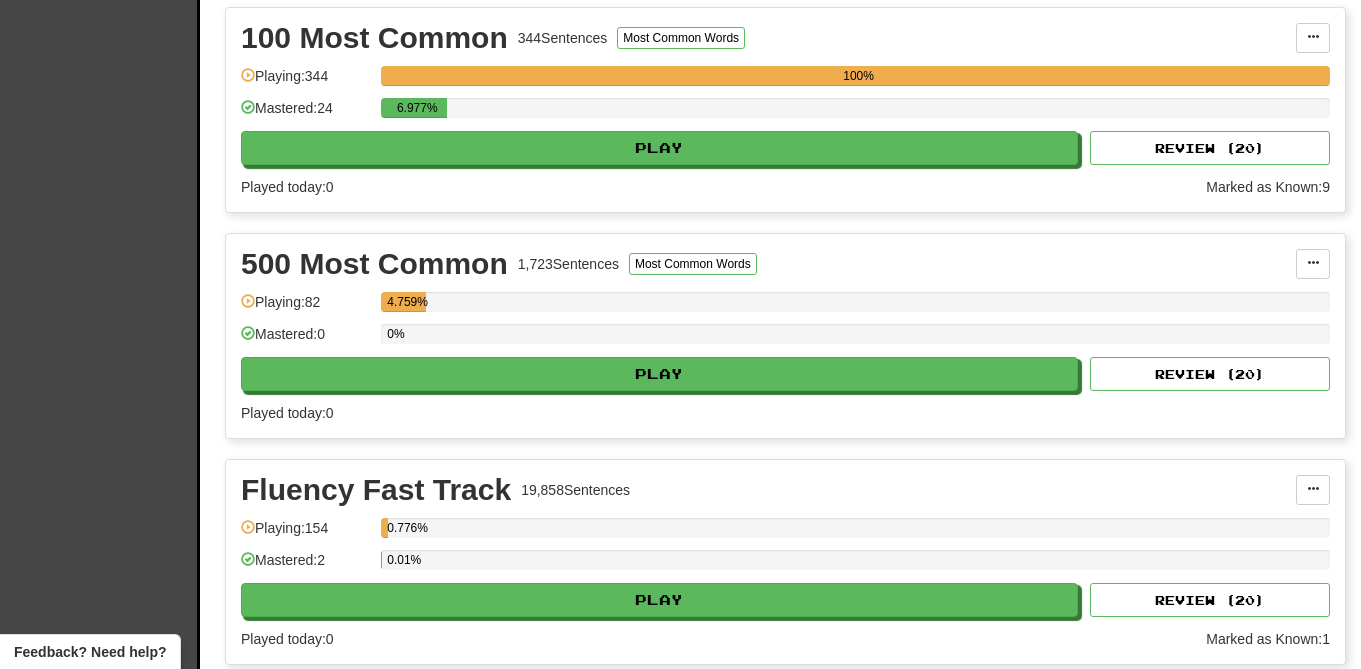 scroll, scrollTop: 507, scrollLeft: 0, axis: vertical 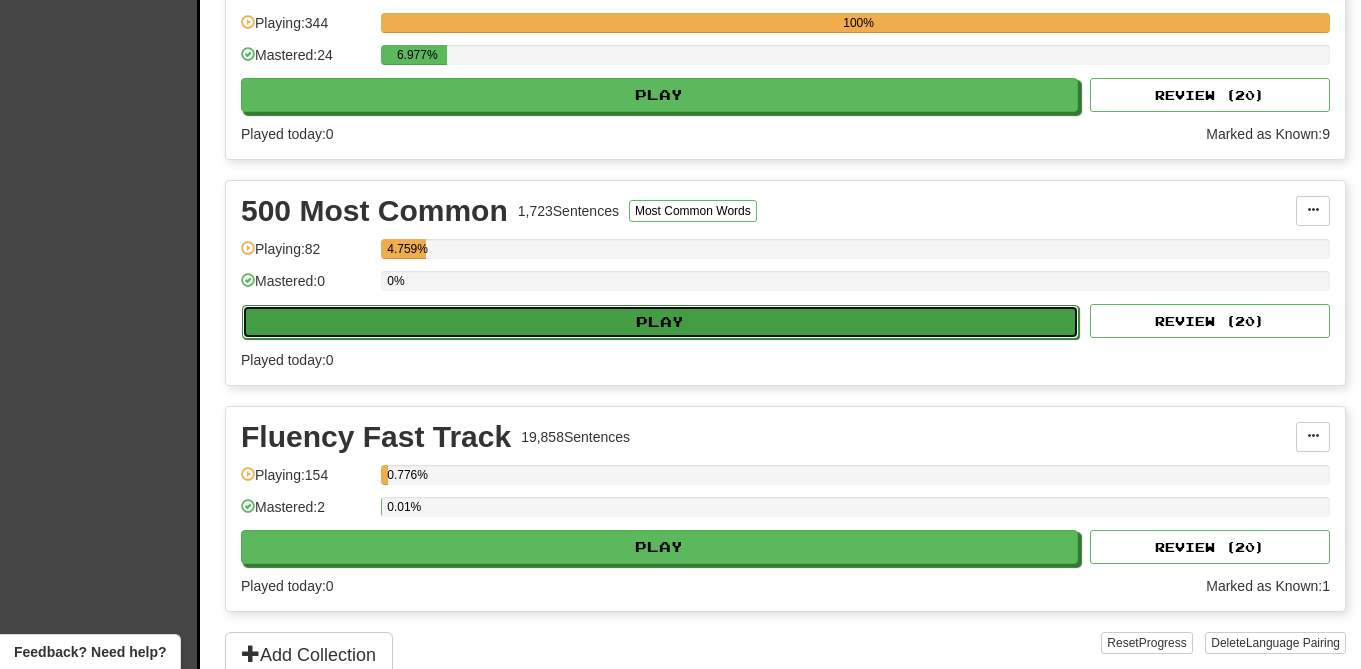 click on "Play" at bounding box center (660, 322) 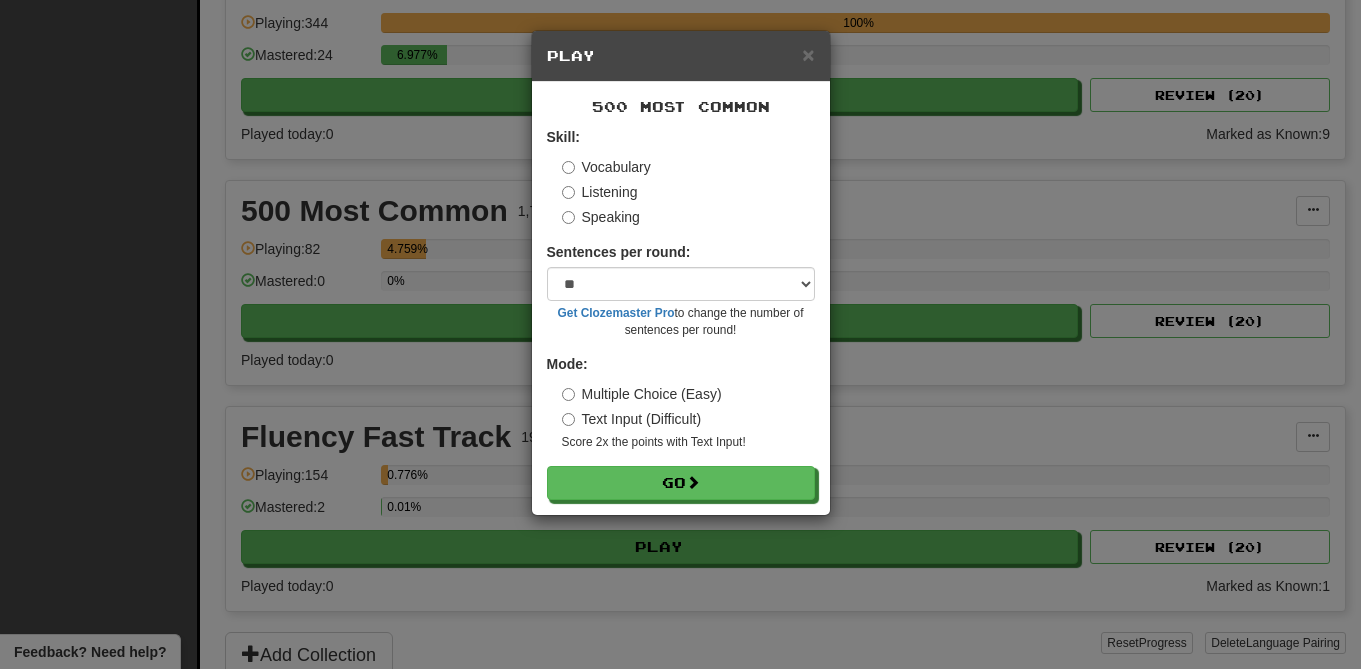 click on "Listening" at bounding box center (600, 192) 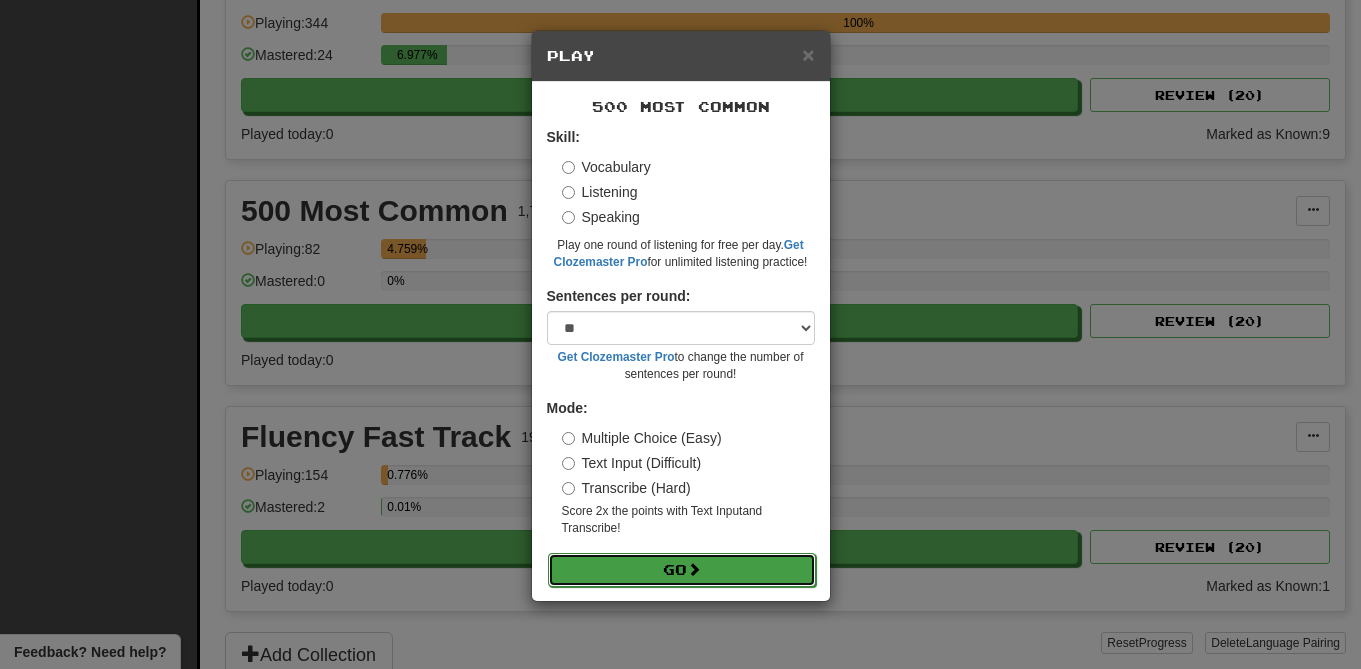 click on "Go" at bounding box center (682, 570) 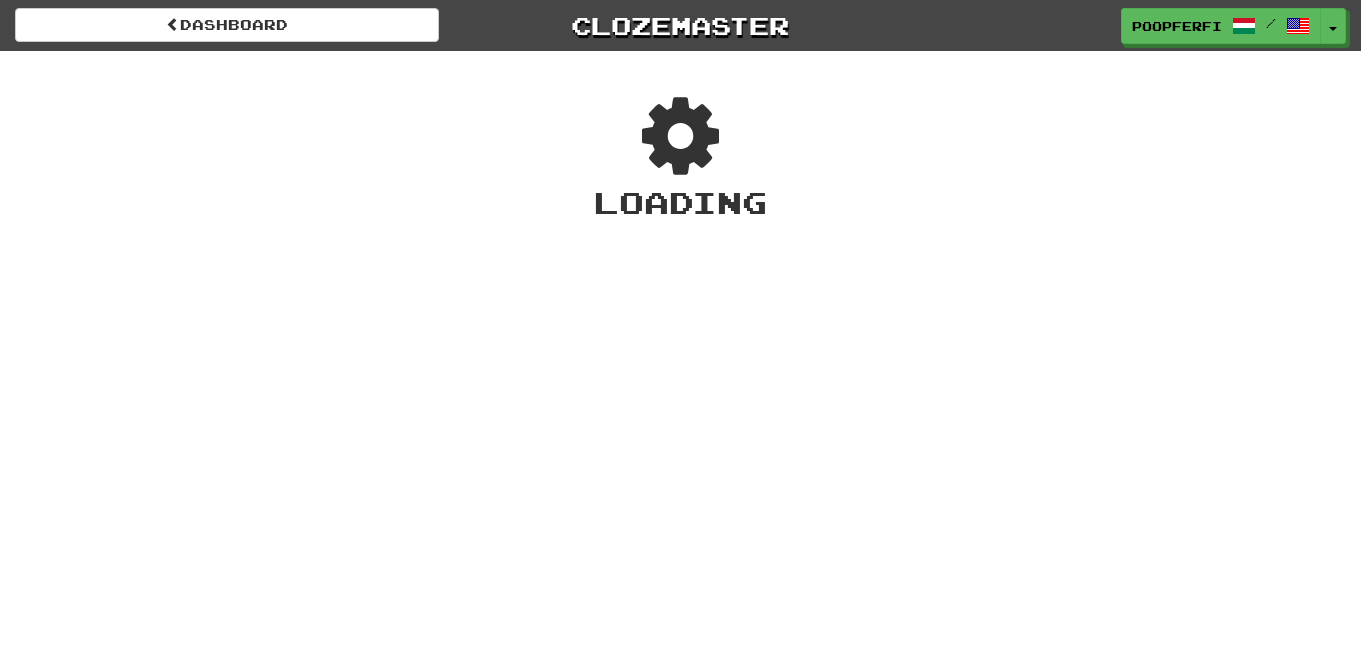 scroll, scrollTop: 0, scrollLeft: 0, axis: both 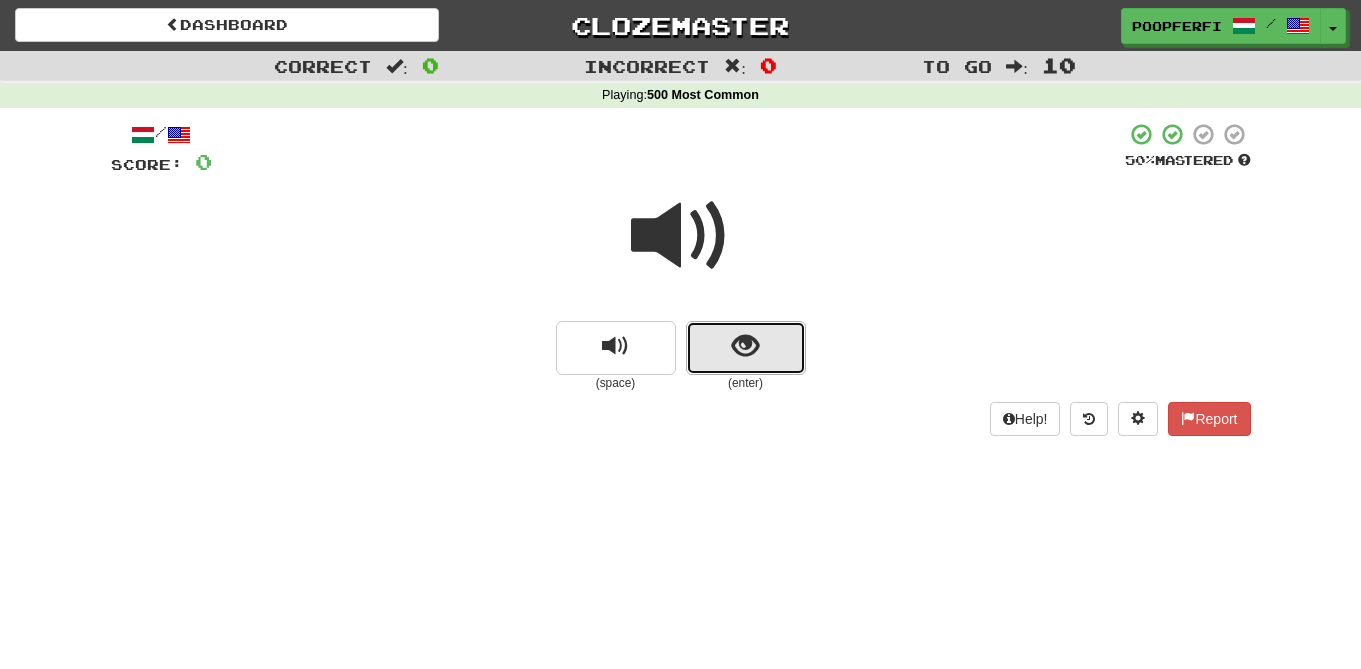 click at bounding box center [745, 346] 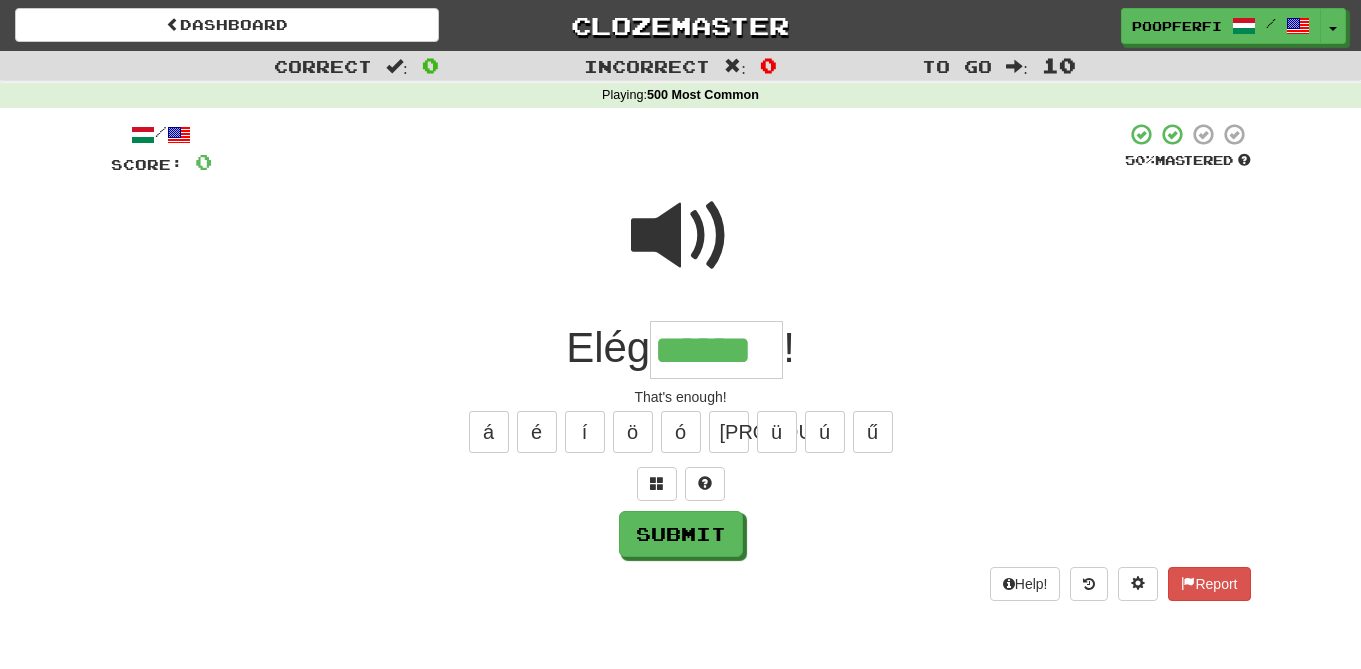 type on "******" 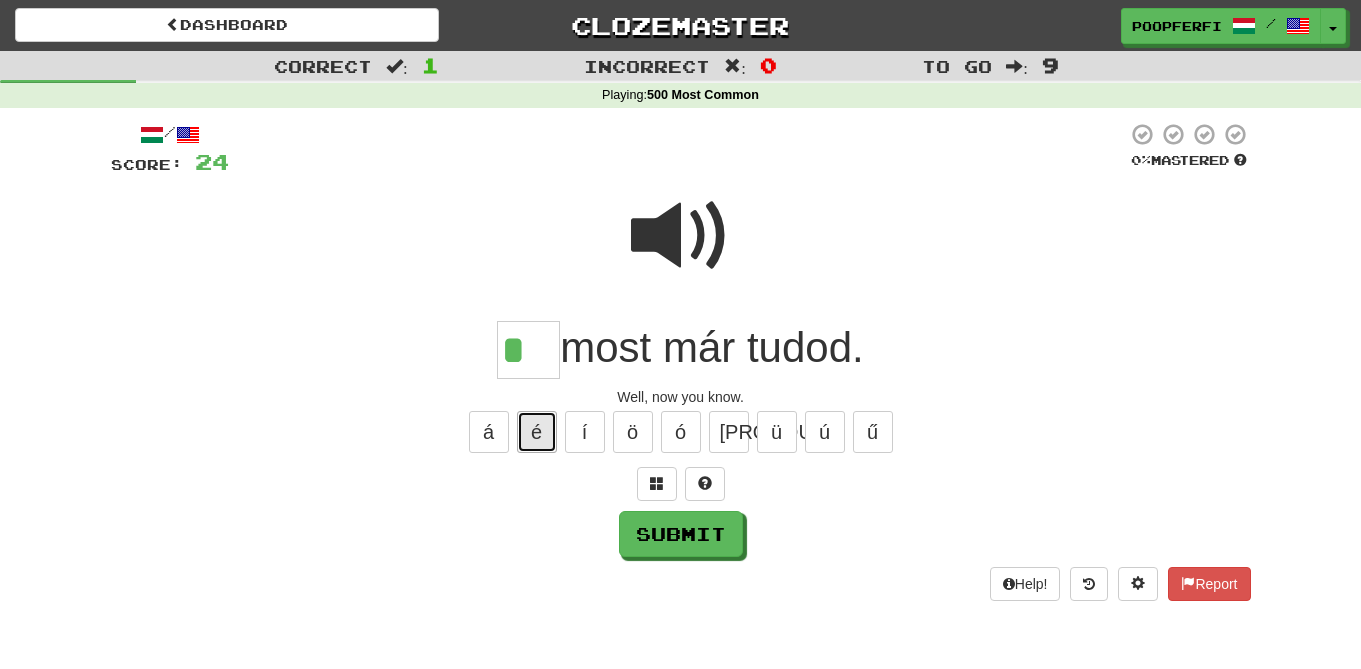 click on "é" at bounding box center (537, 432) 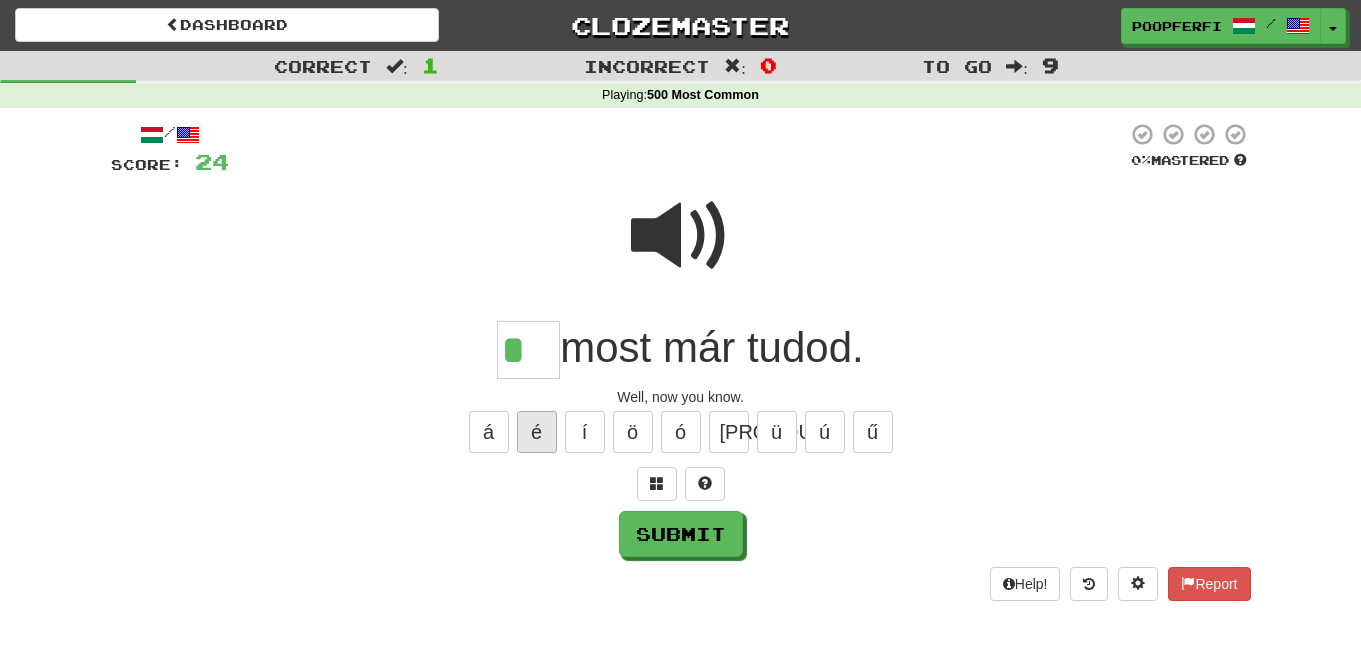 scroll, scrollTop: 0, scrollLeft: 0, axis: both 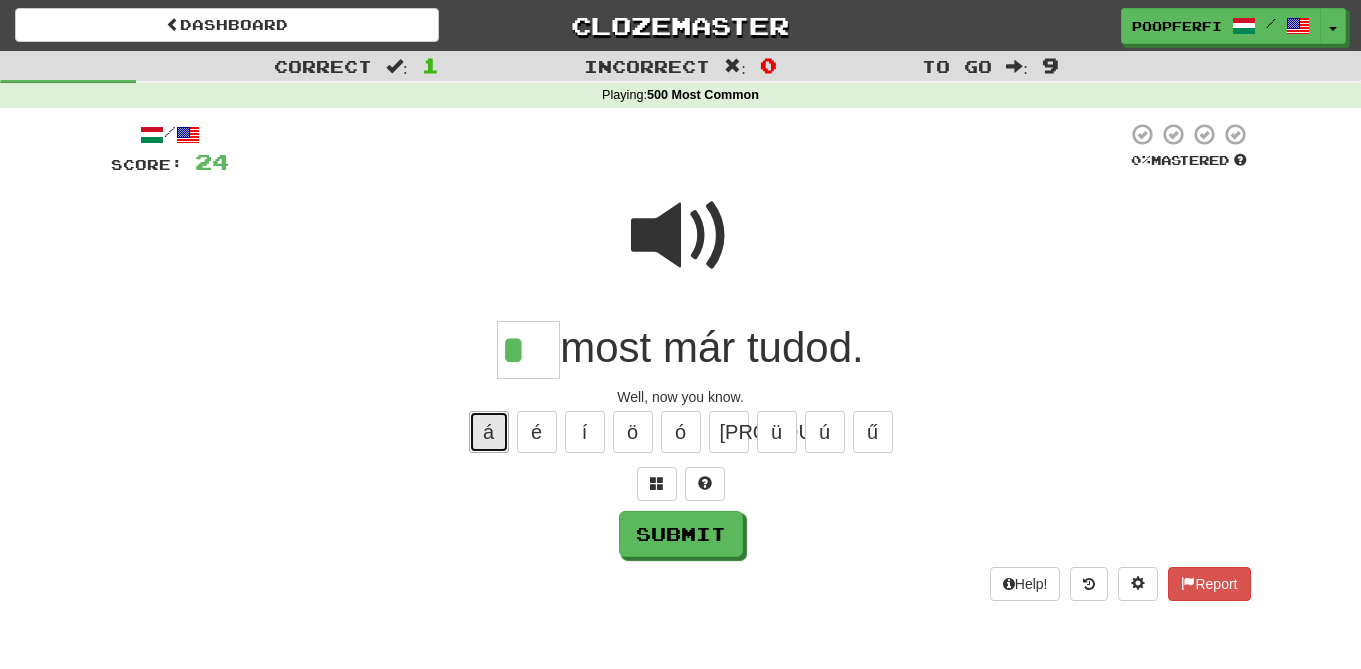 click on "á" at bounding box center (489, 432) 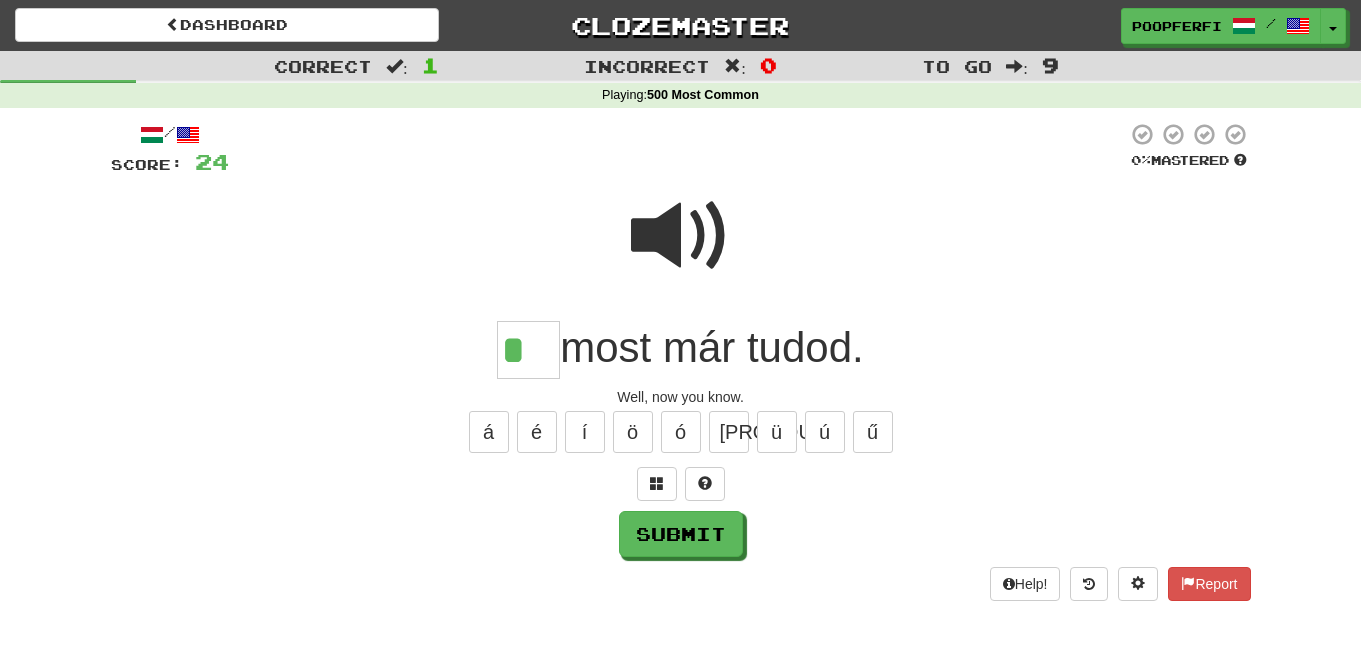 click at bounding box center (681, 236) 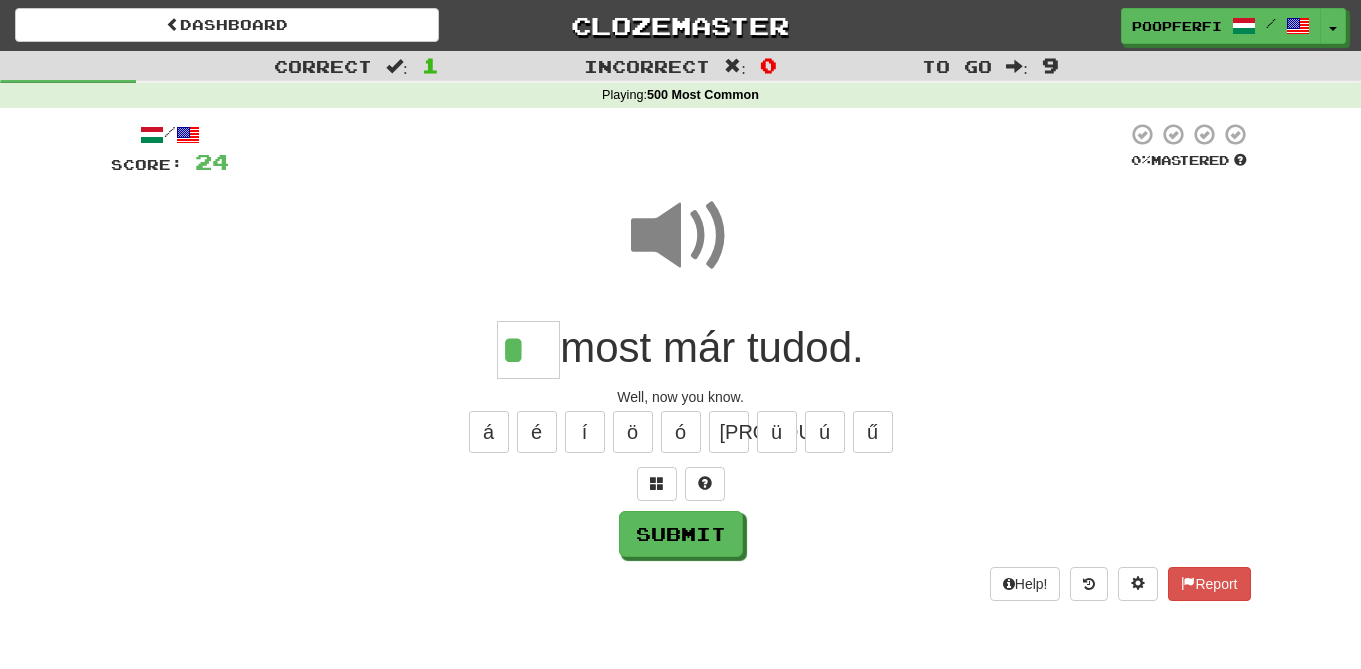 click on "*" at bounding box center (528, 350) 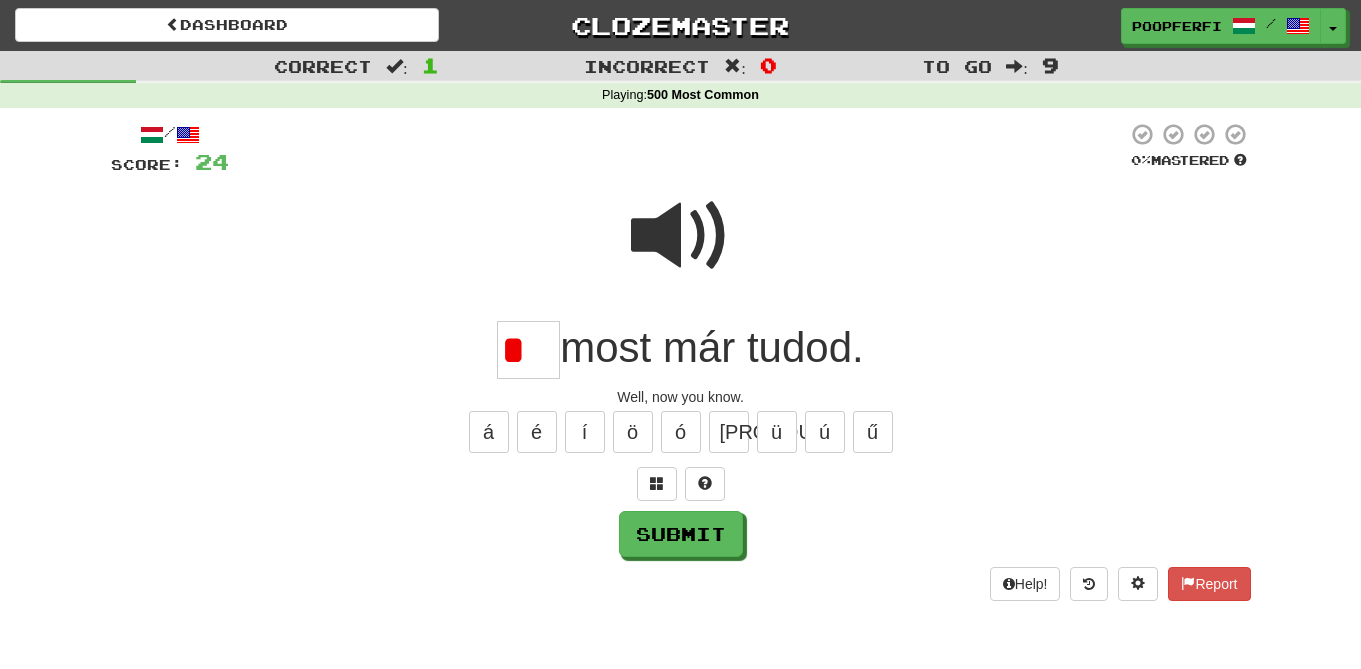 scroll, scrollTop: 0, scrollLeft: 0, axis: both 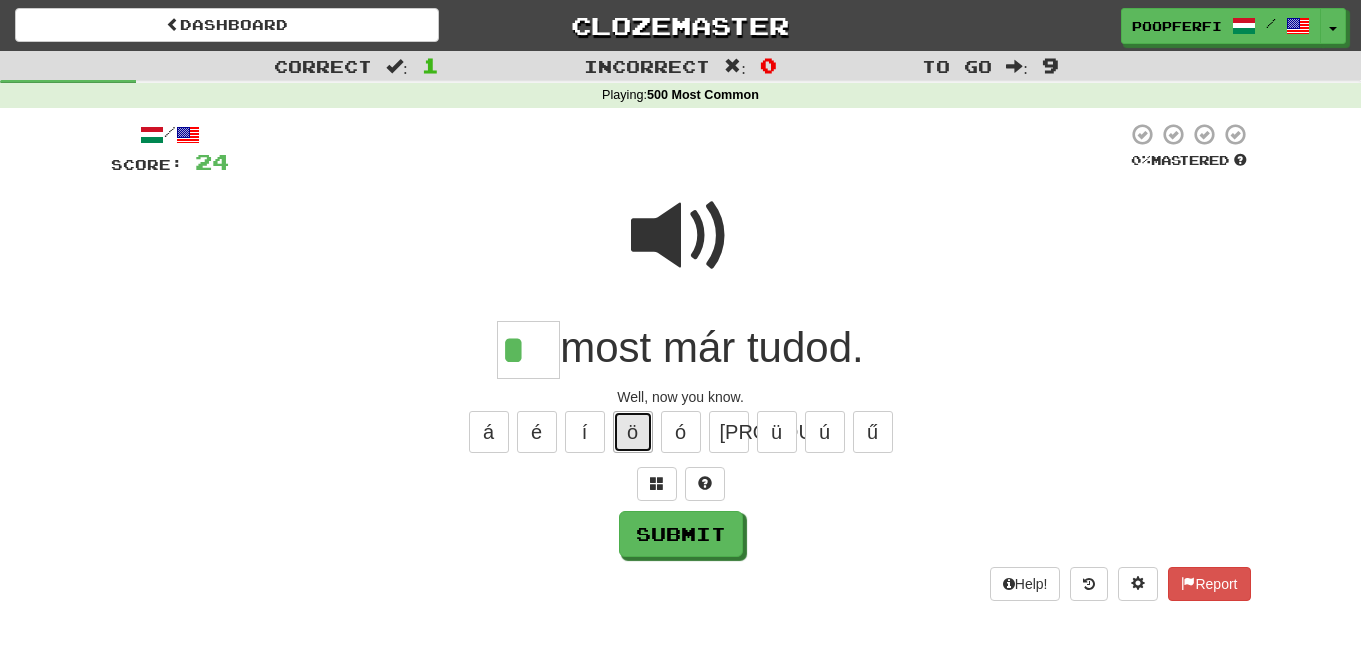 click on "ö" at bounding box center [633, 432] 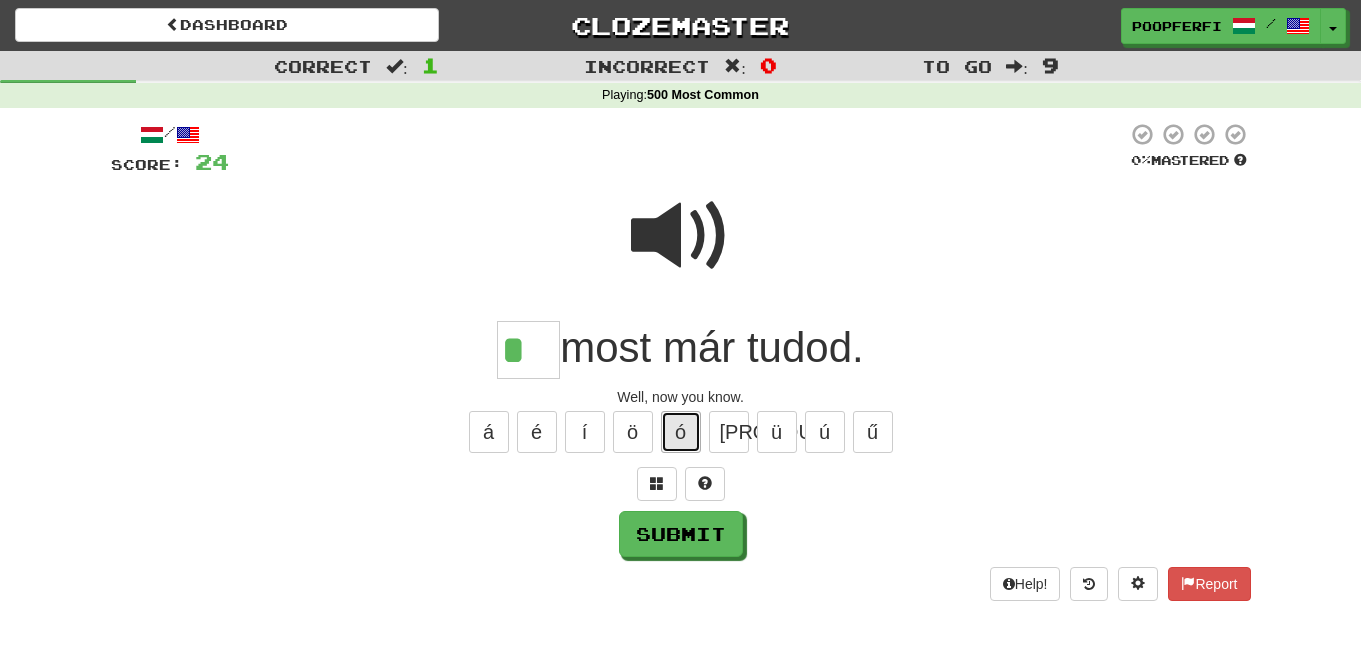 click on "ó" at bounding box center (681, 432) 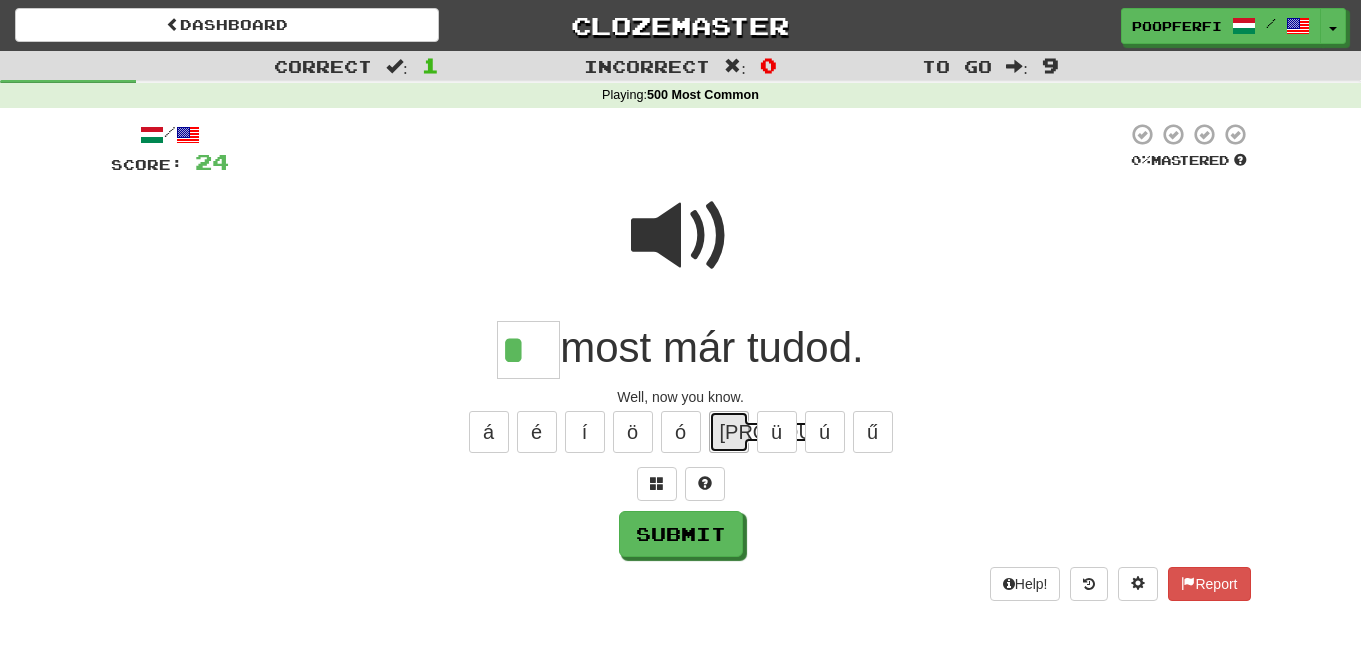 click on "[PRONOUN]" at bounding box center [729, 432] 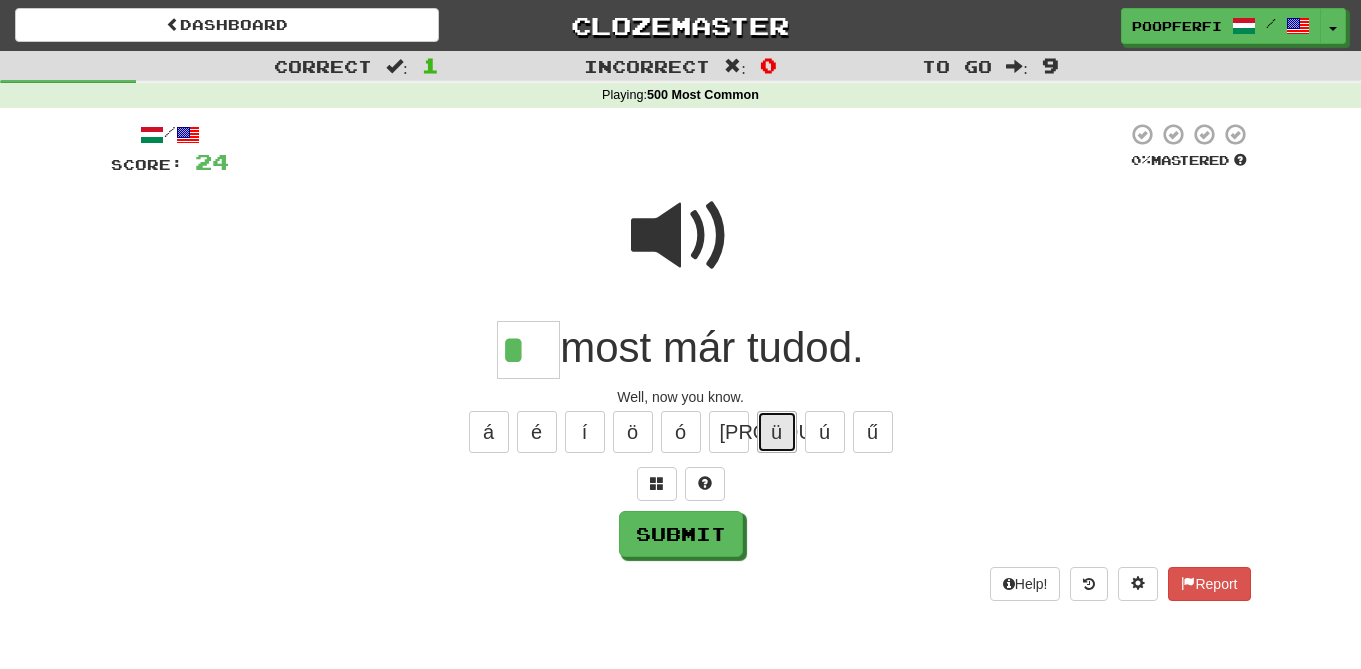 click on "ü" at bounding box center [777, 432] 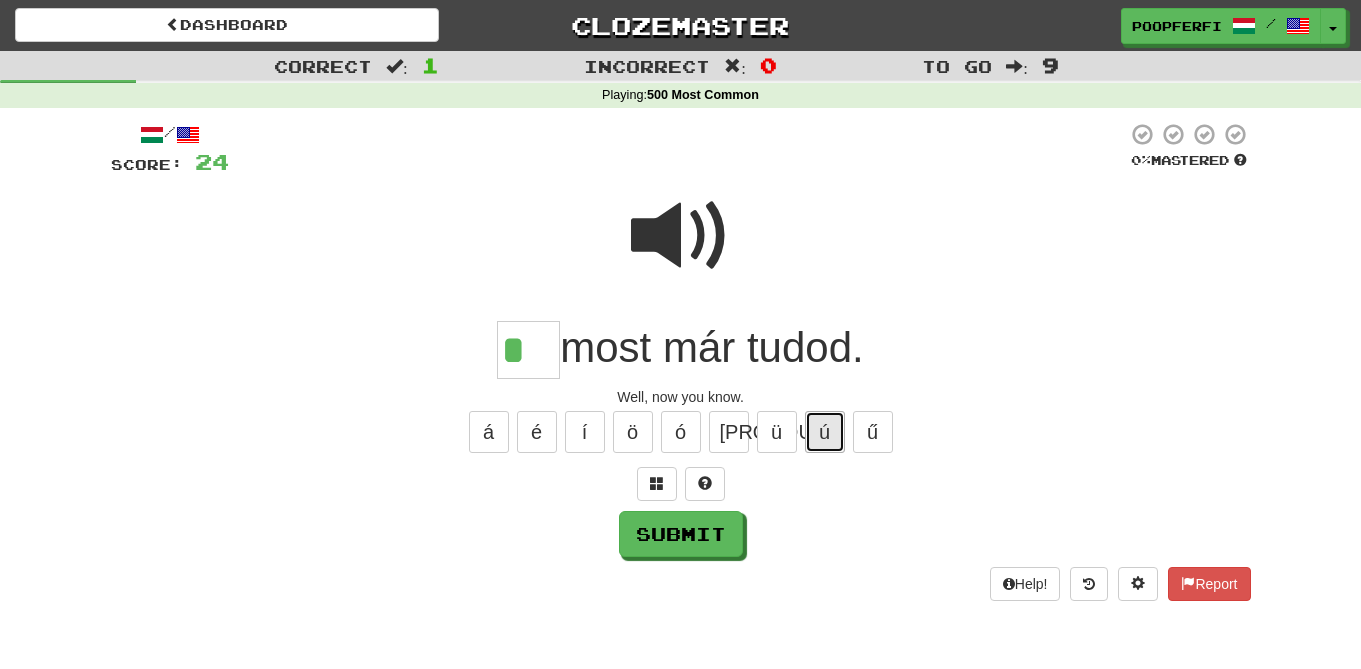 click on "ú" at bounding box center [825, 432] 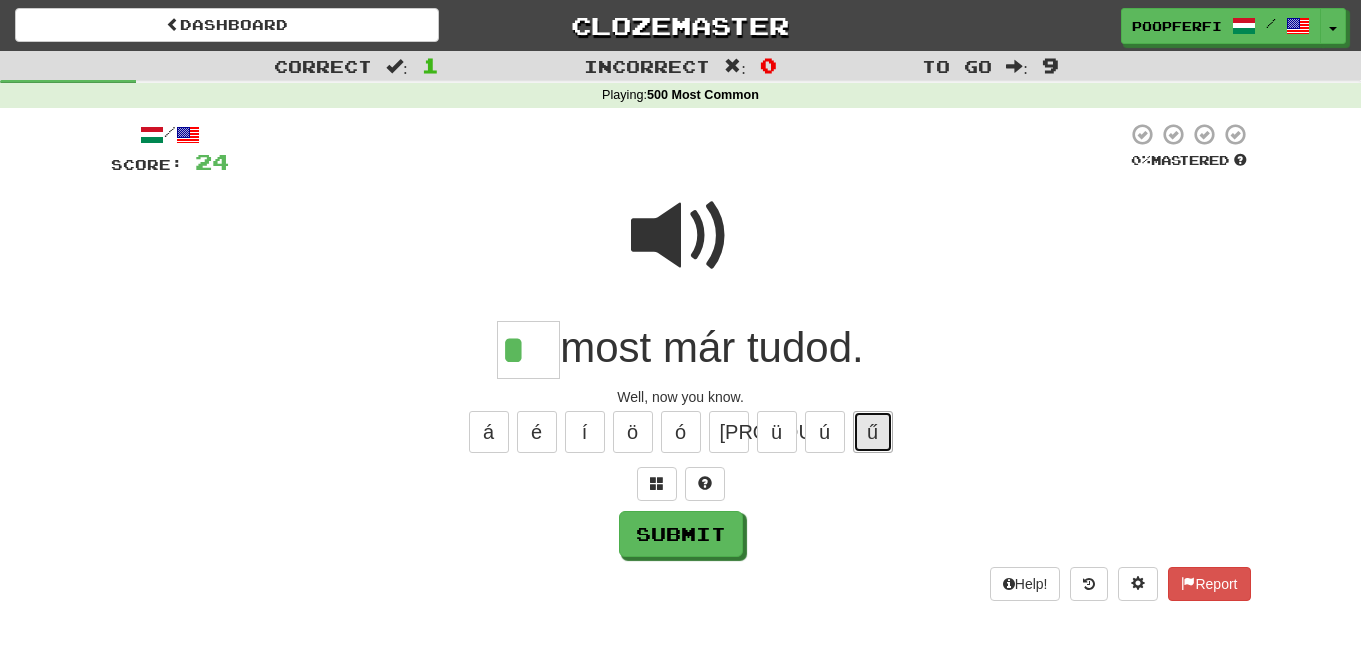 click on "ű" at bounding box center [873, 432] 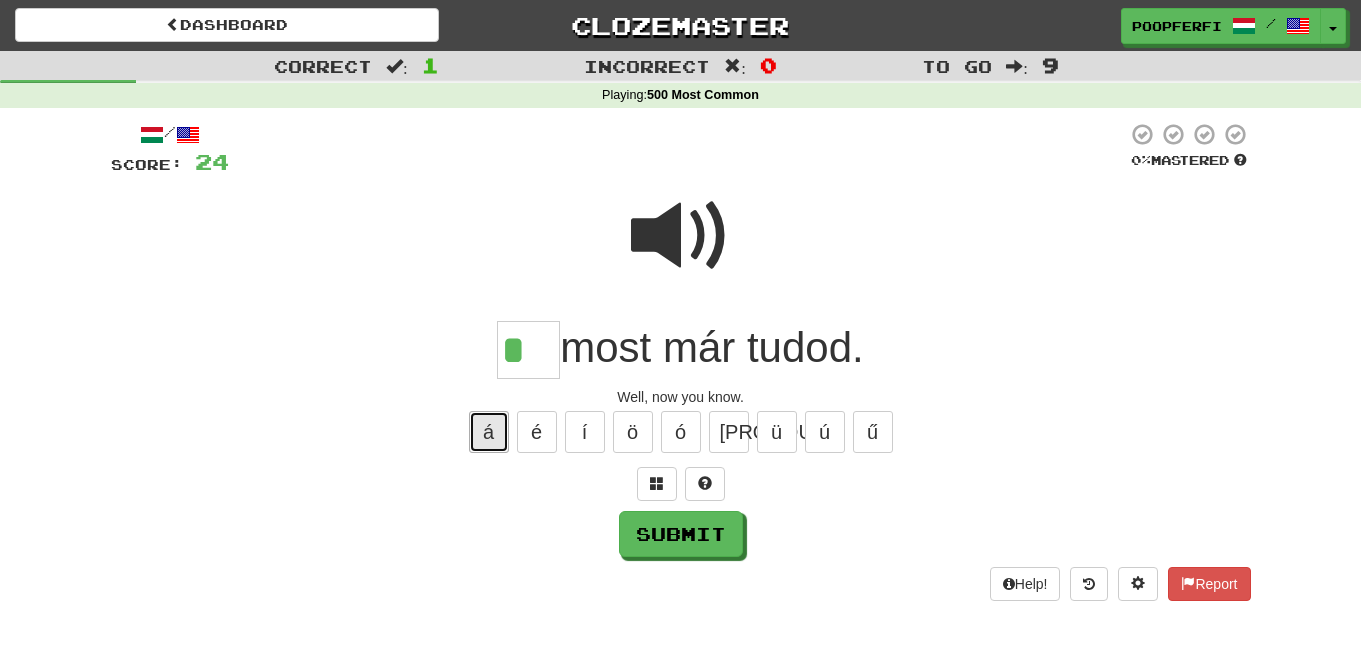 click on "á" at bounding box center [489, 432] 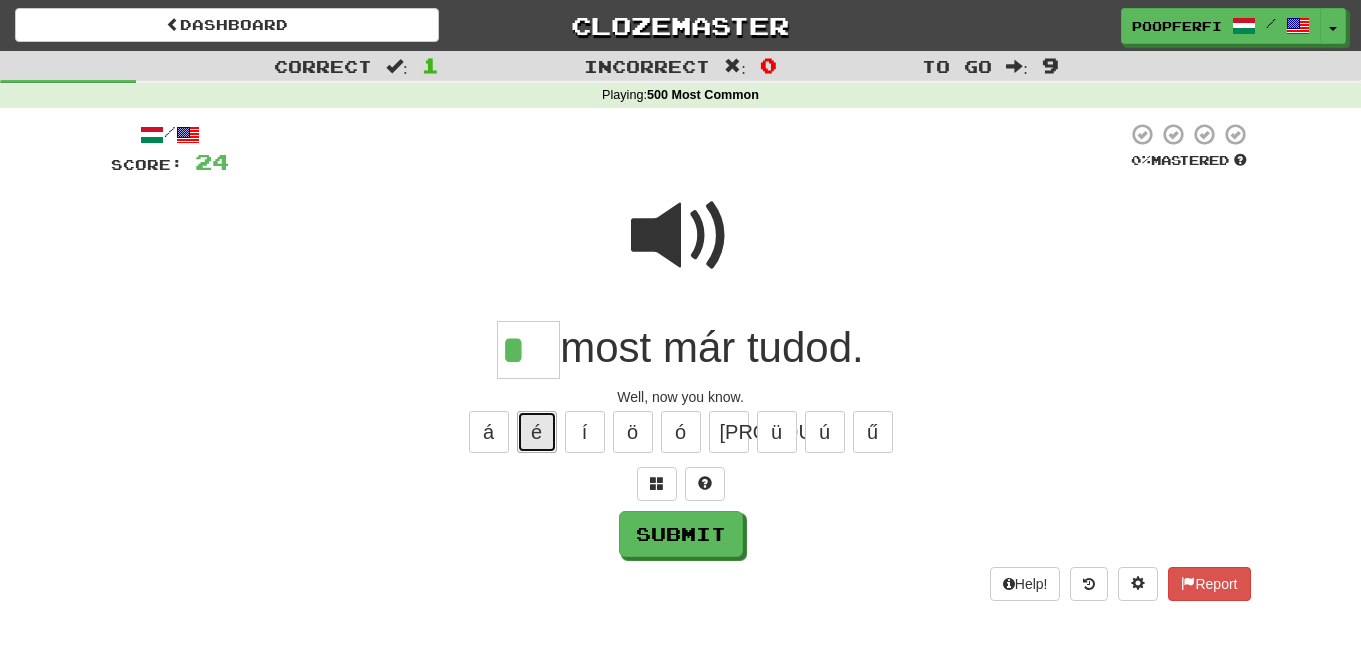 click on "é" at bounding box center (537, 432) 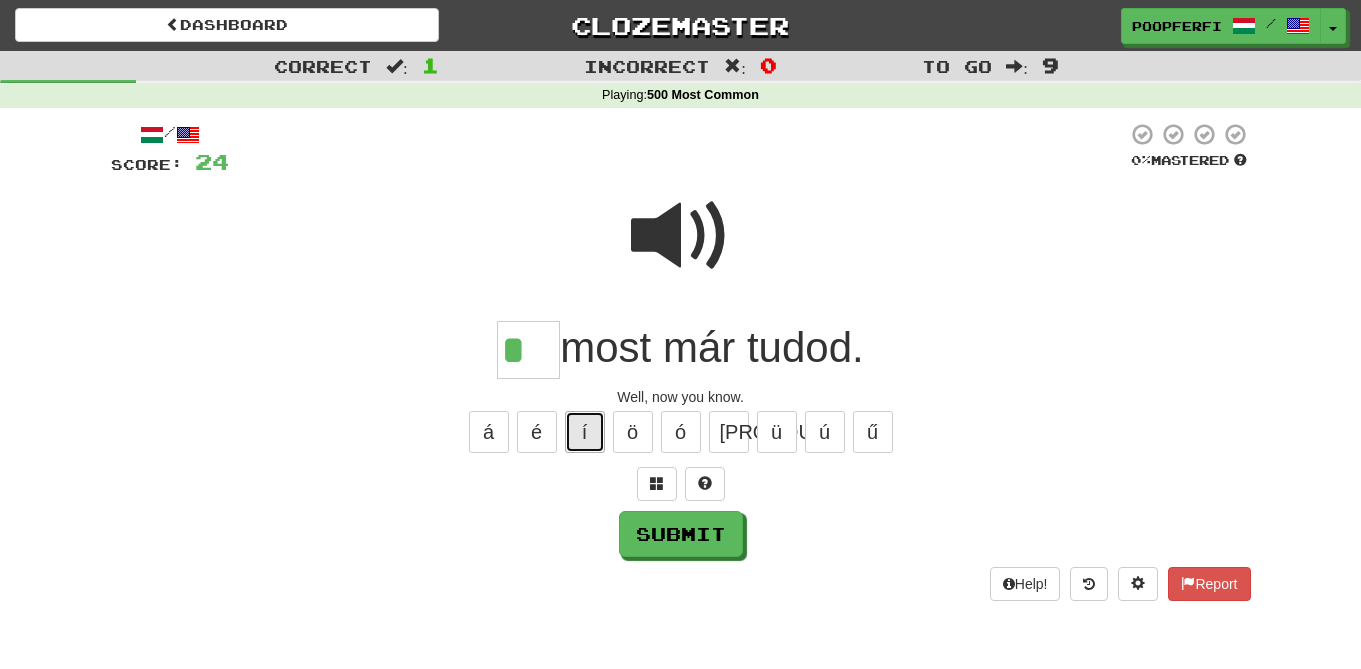 click on "í" at bounding box center (585, 432) 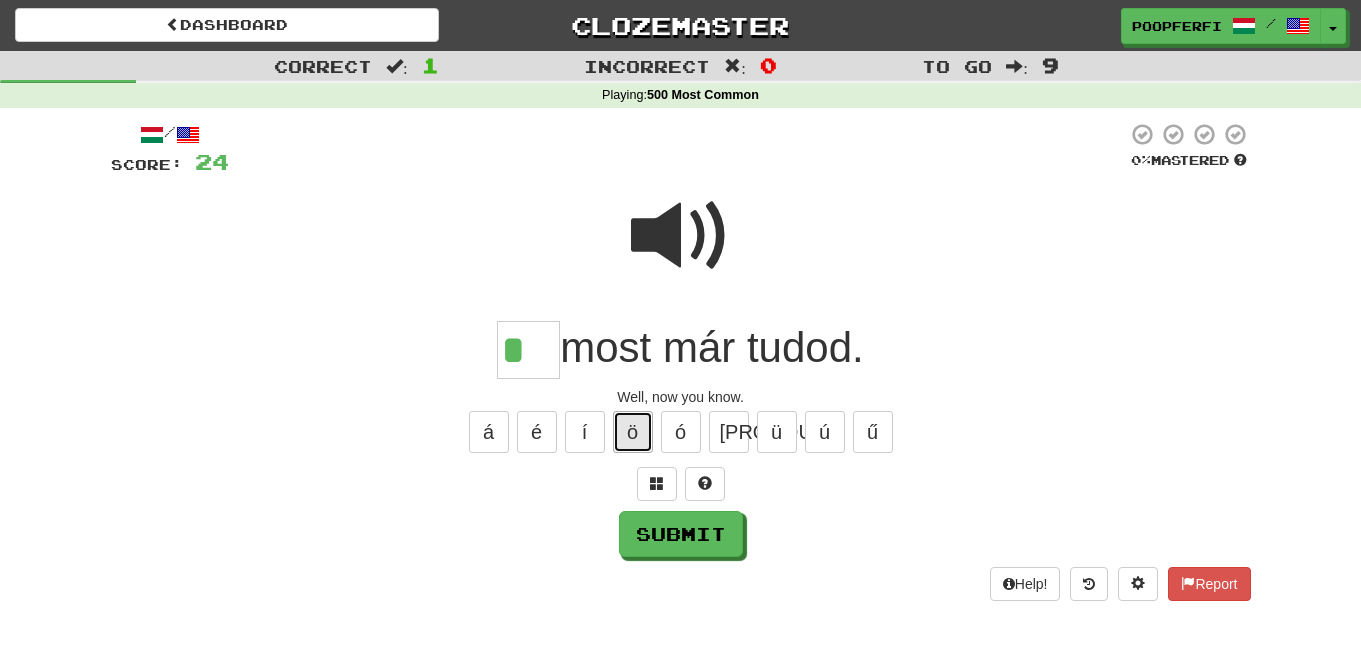 click on "ö" at bounding box center [633, 432] 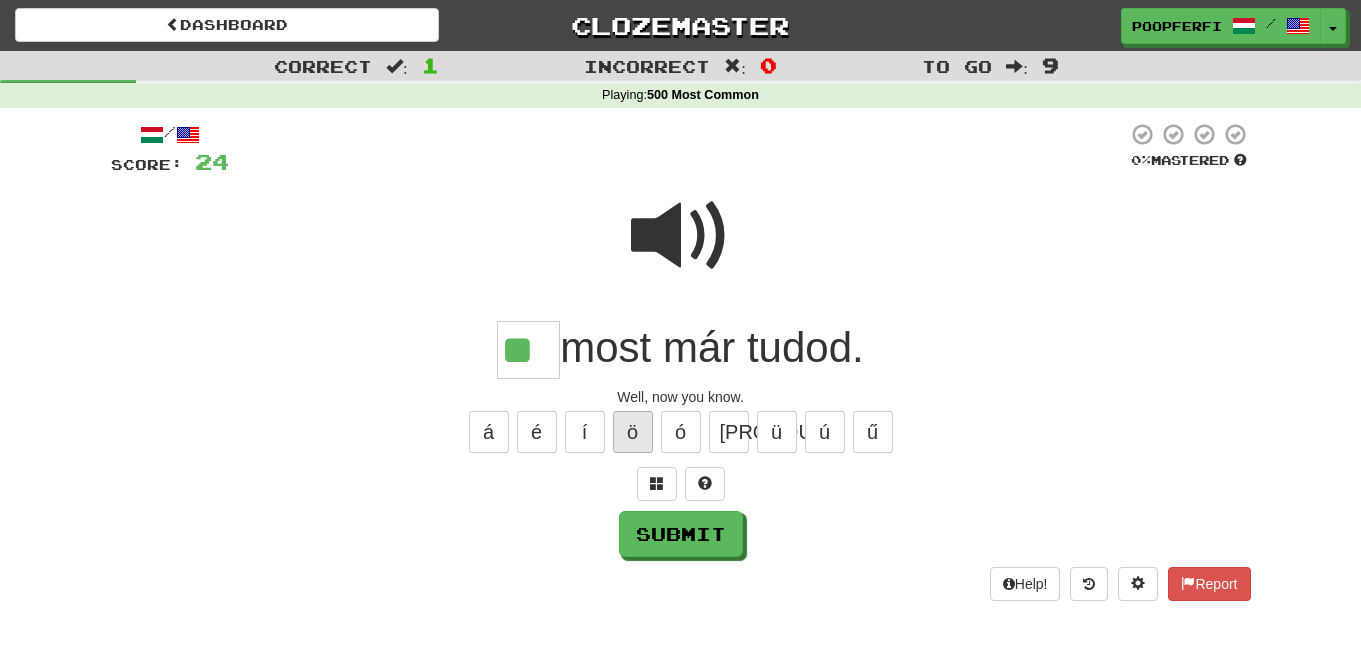 type on "**" 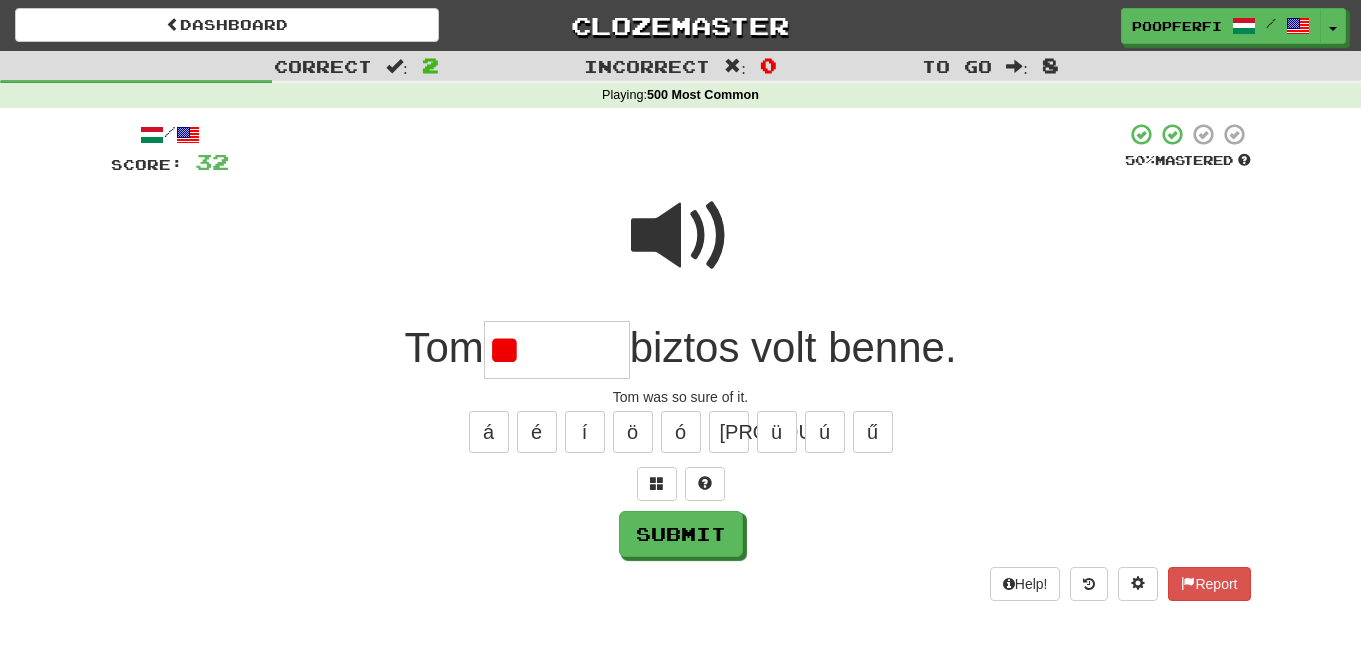 type on "*" 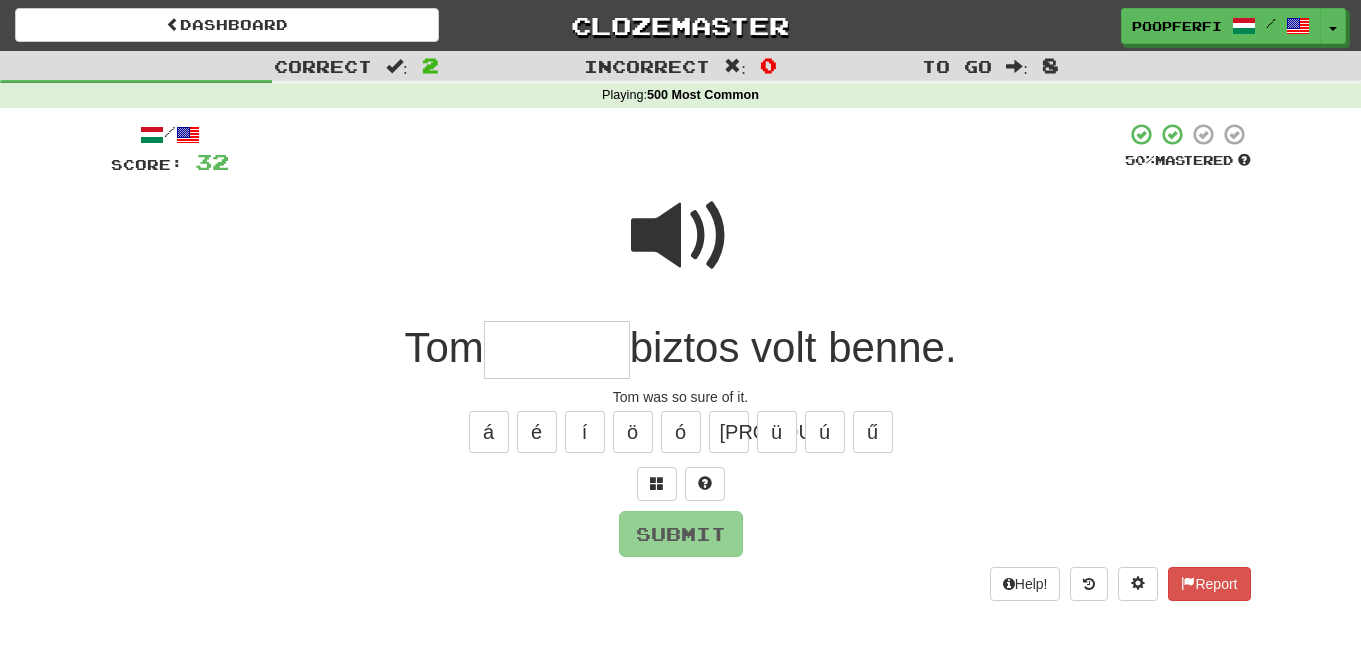 type on "*" 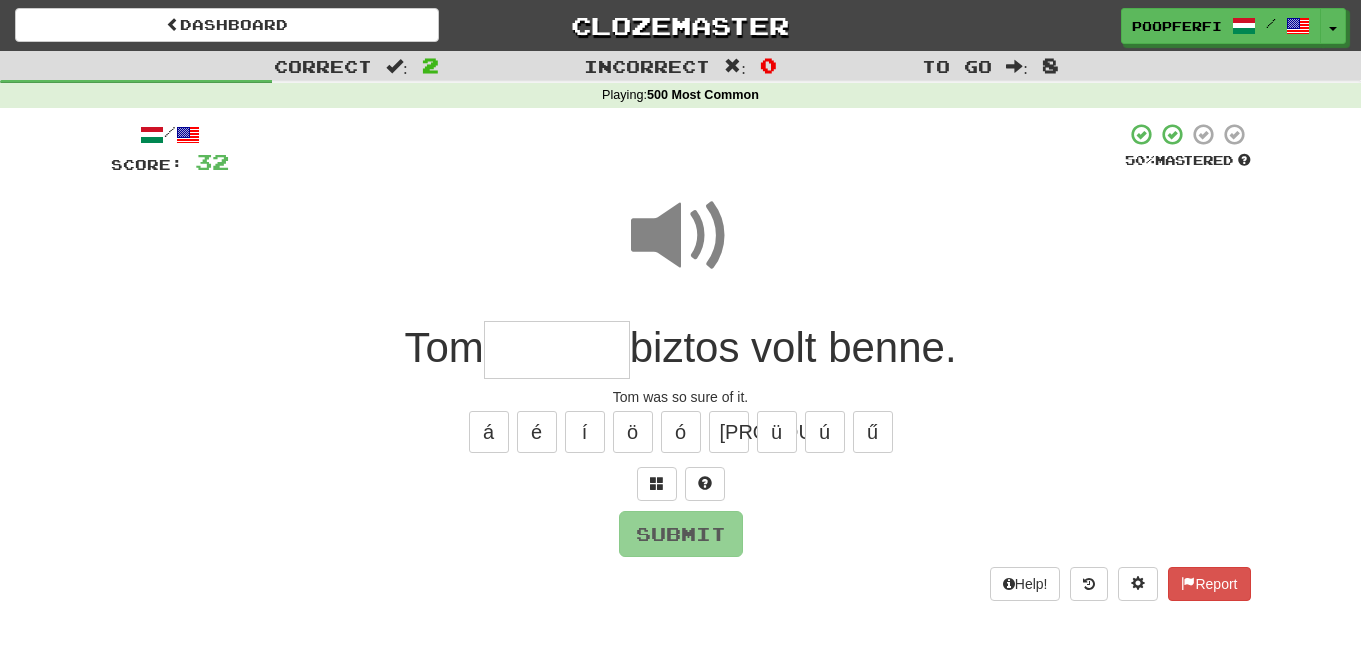 click at bounding box center [557, 350] 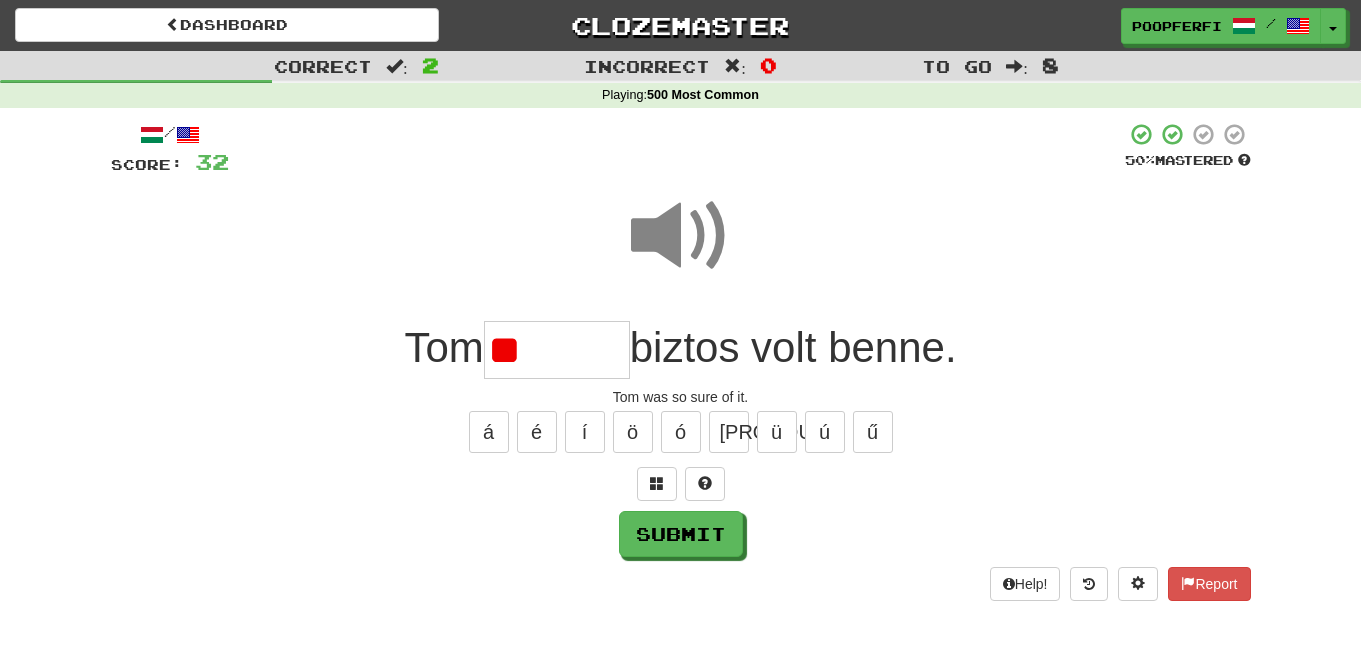 type on "*" 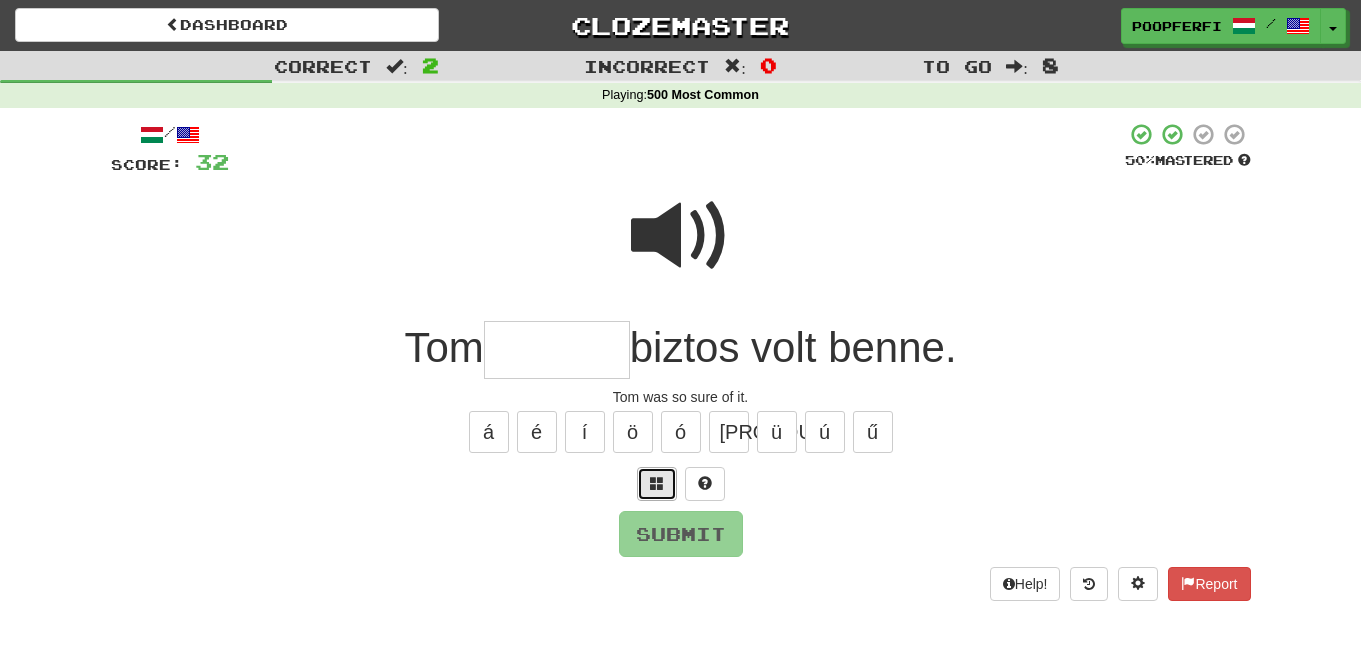 click at bounding box center (657, 483) 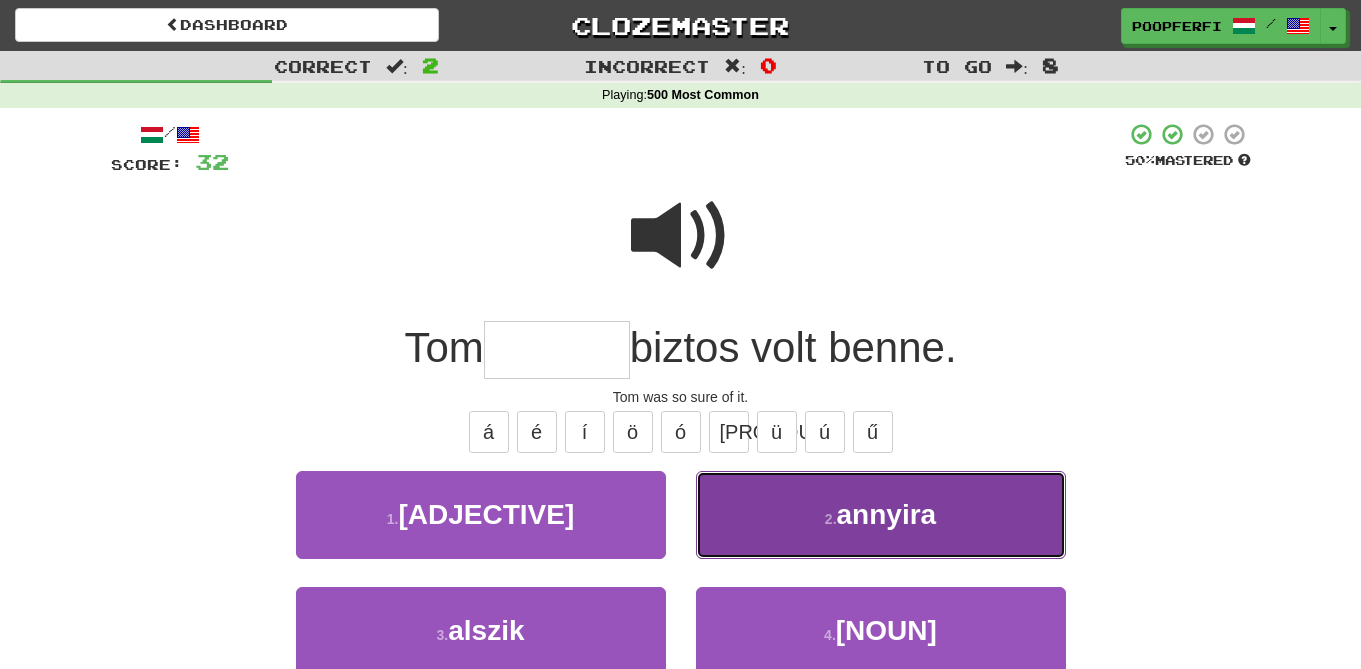 click on "2 .  annyira" at bounding box center (881, 514) 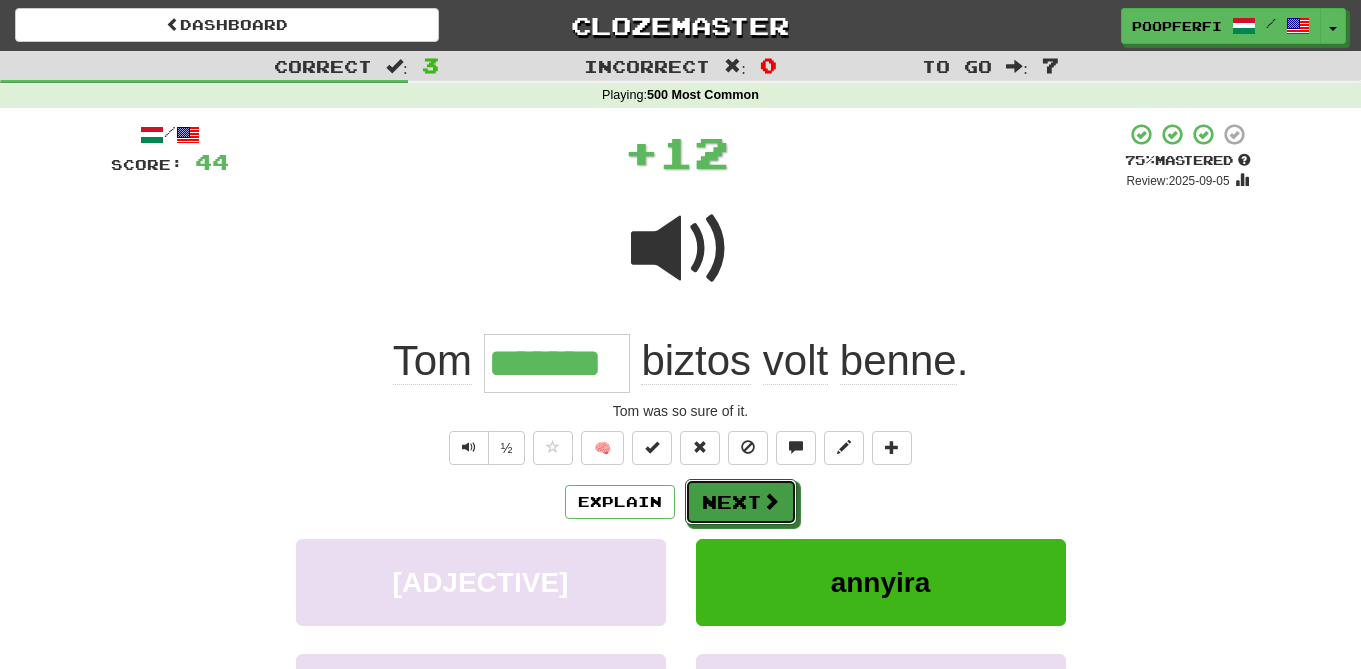 click on "Next" at bounding box center (741, 502) 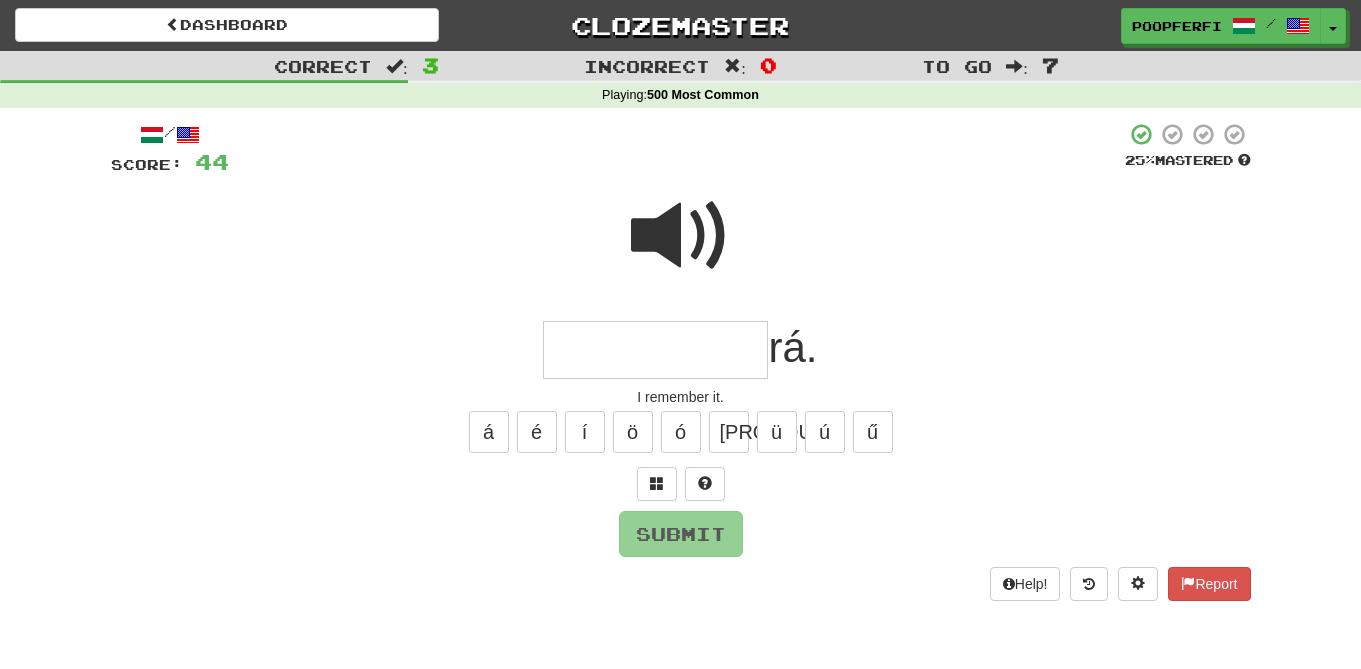 type on "*" 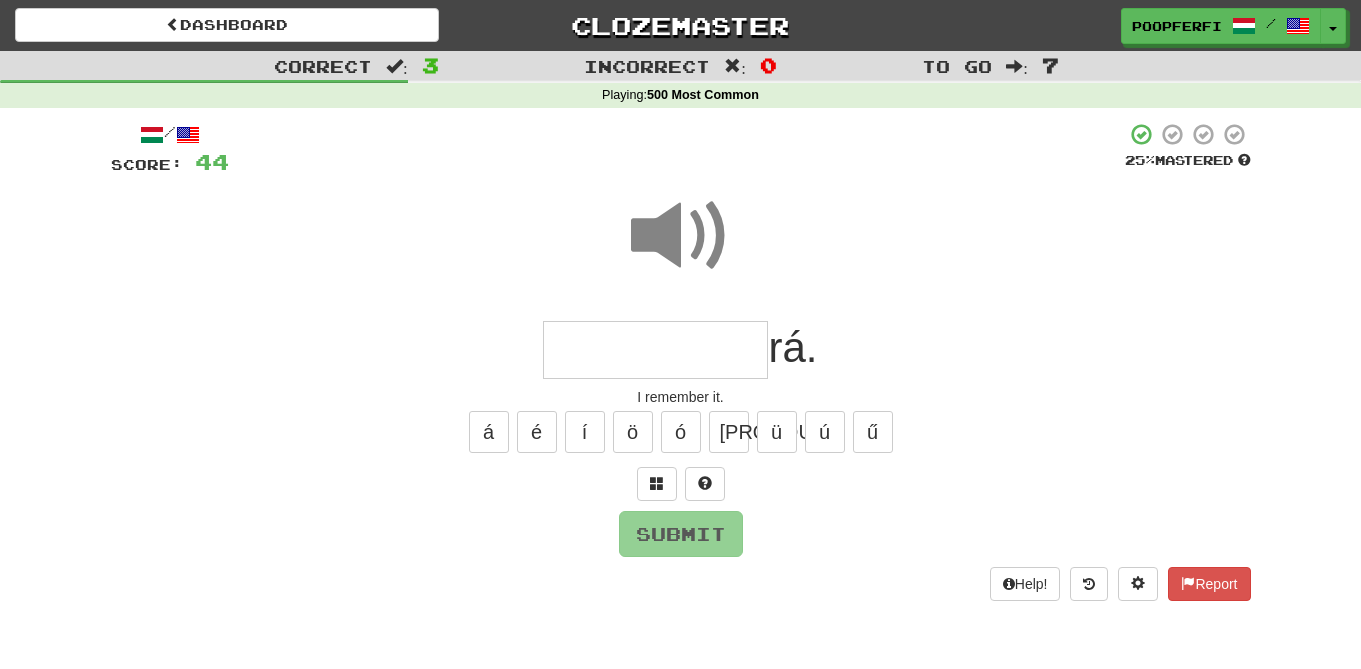 click at bounding box center [655, 350] 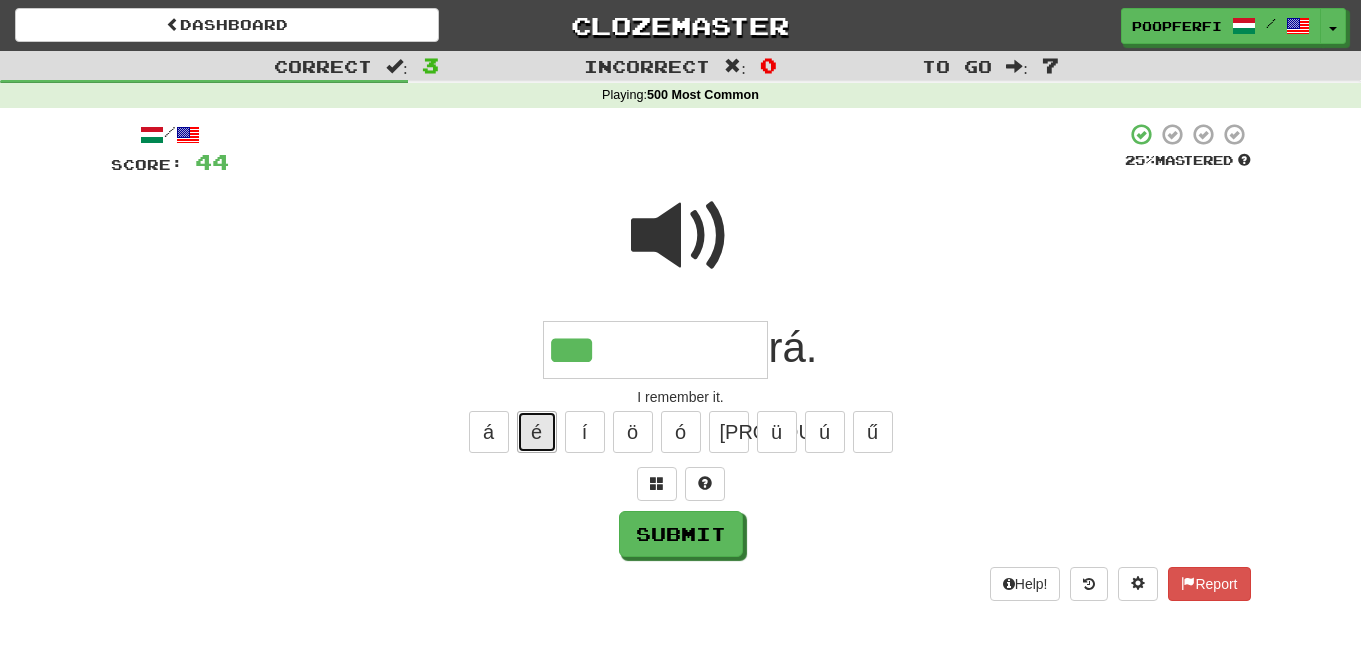 click on "é" at bounding box center (537, 432) 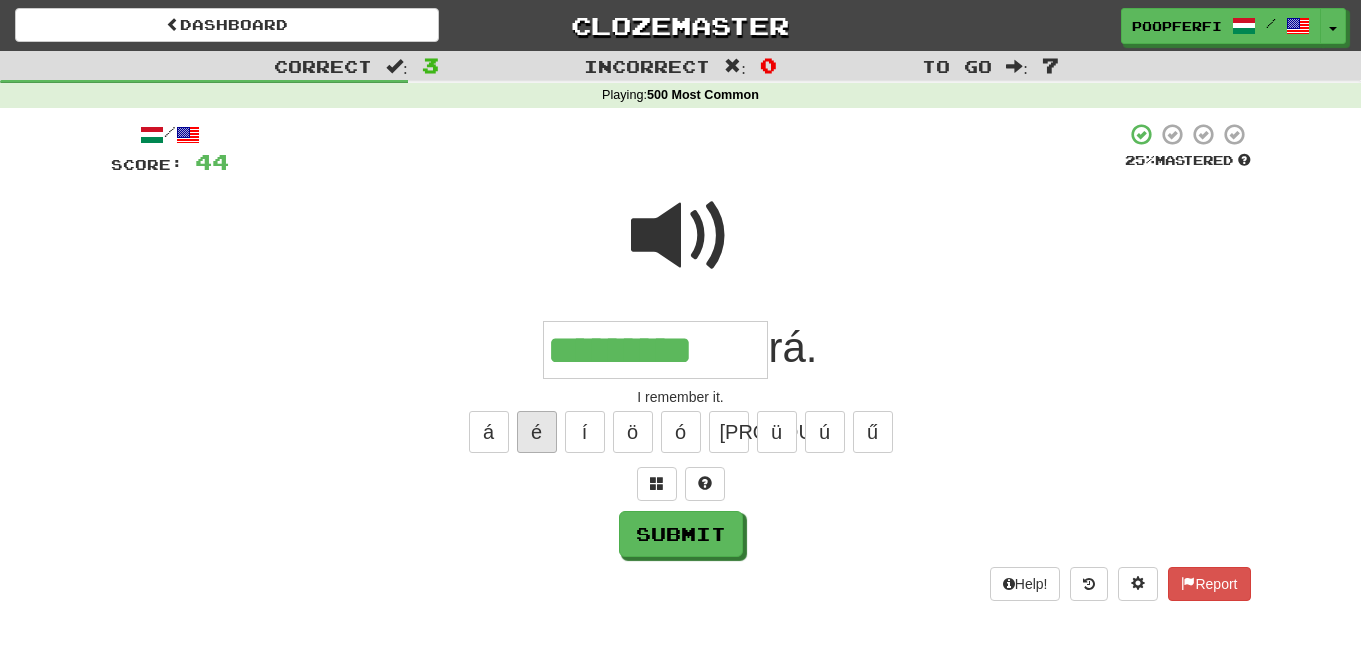 type on "*********" 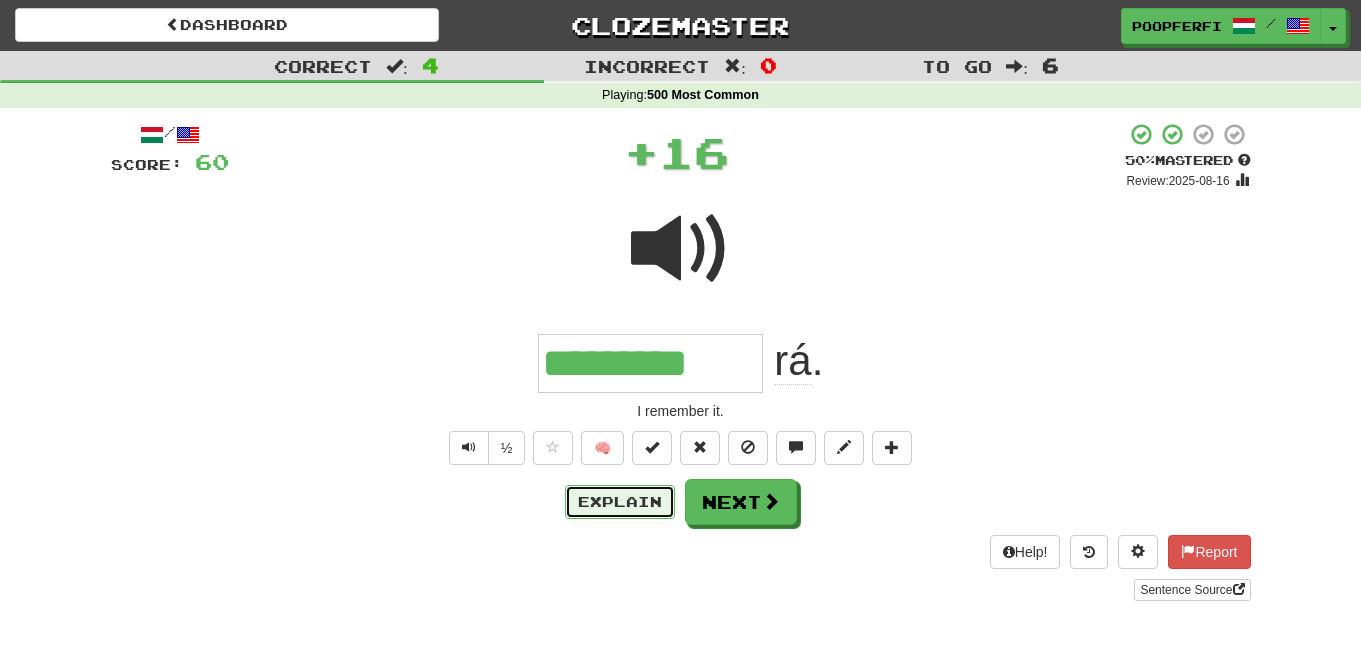 click on "Explain" at bounding box center (620, 502) 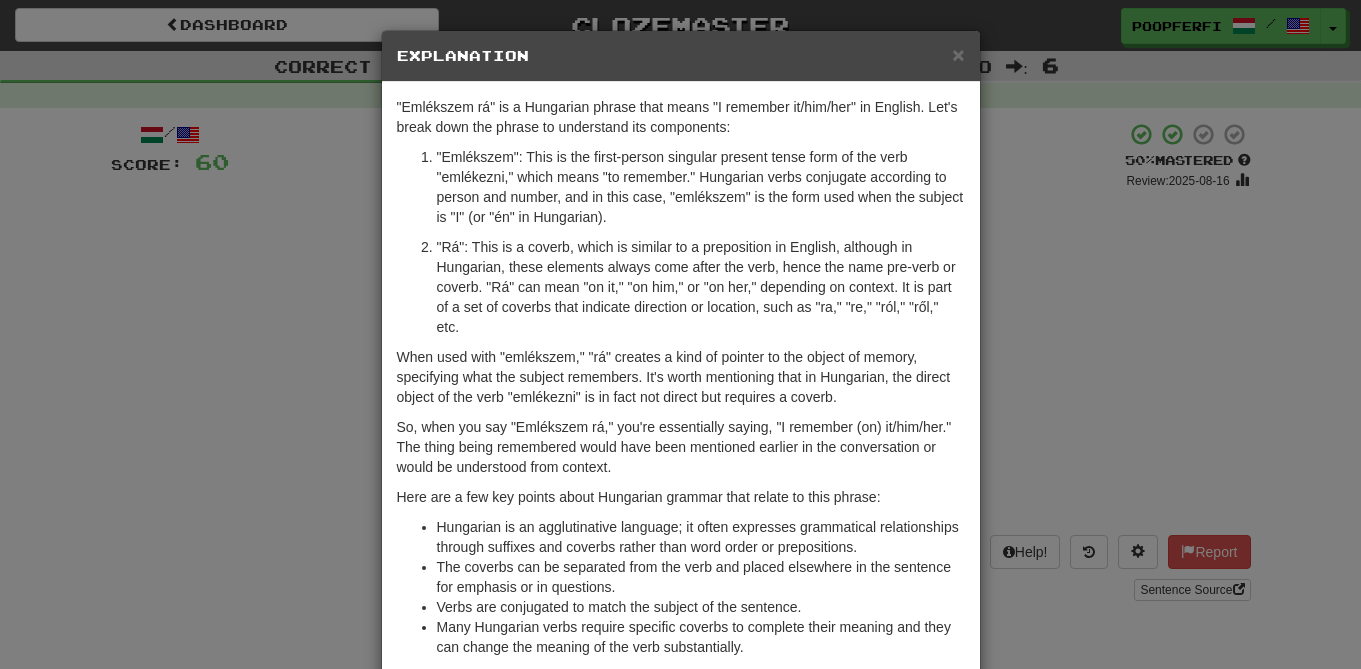 click on "× Explanation "Emlékszem rá" is a Hungarian phrase that means "I remember it/him/her" in English. Let's break down the phrase to understand its components:
"Emlékszem": This is the first-person singular present tense form of the verb "emlékezni," which means "to remember." Hungarian verbs conjugate according to person and number, and in this case, "emlékszem" is the form used when the subject is "I" (or "én" in Hungarian).
"Rá": This is a coverb, which is similar to a preposition in English, although in Hungarian, these elements always come after the verb, hence the name pre-verb or coverb. "Rá" can mean "on it," "on him," or "on her," depending on context. It is part of a set of coverbs that indicate direction or location, such as "ra," "re," "ról," "ről," etc.
So, when you say "Emlékszem rá," you're essentially saying, "I remember (on) it/him/her." The thing being remembered would have been mentioned earlier in the conversation or would be understood from context." at bounding box center (680, 334) 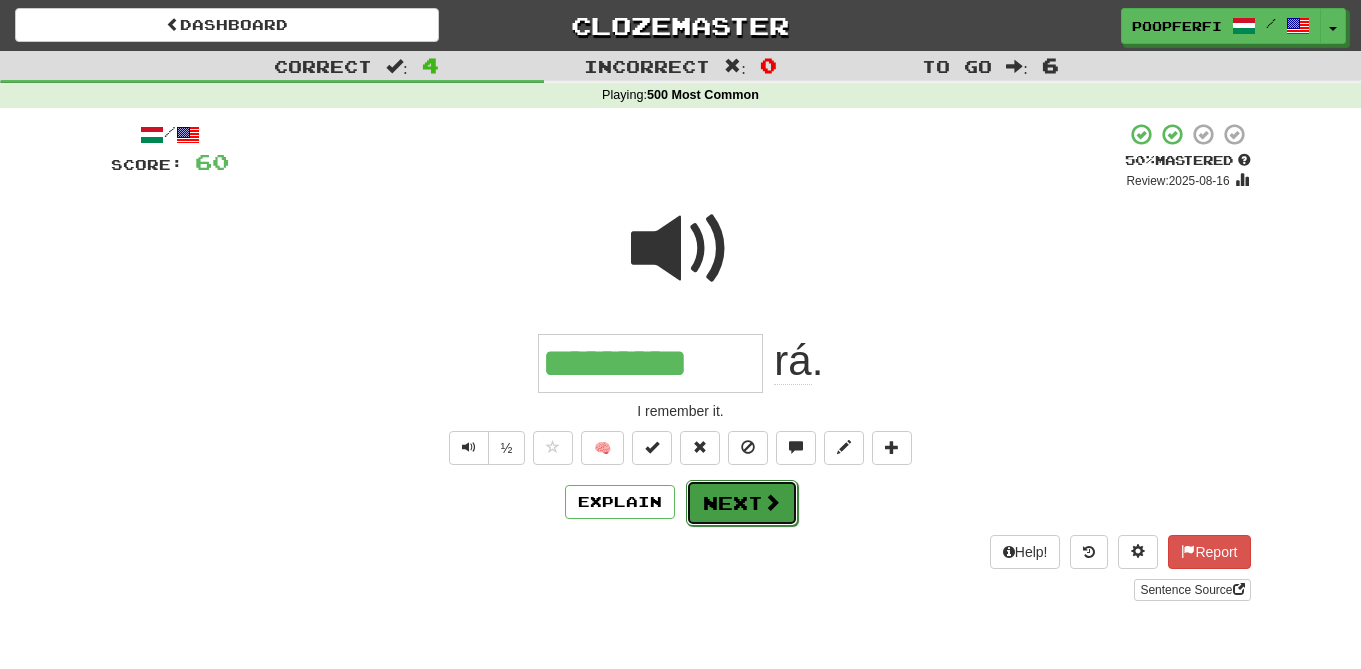 click at bounding box center [772, 502] 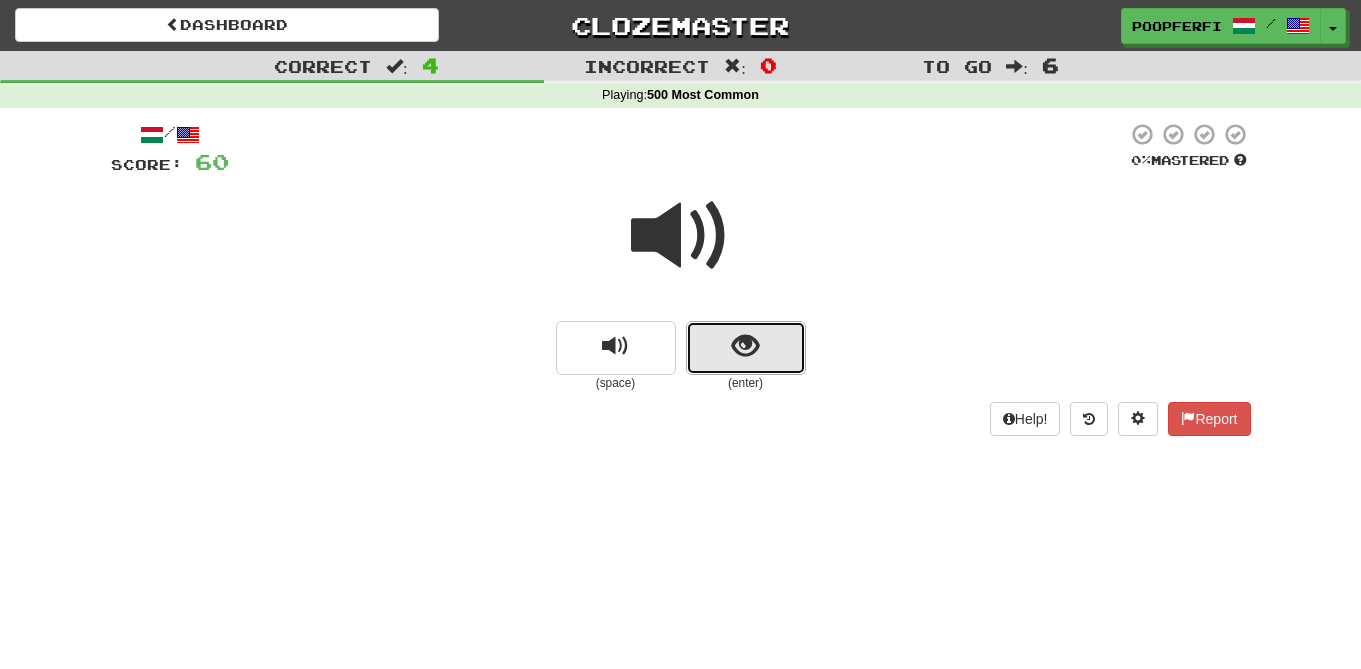 click at bounding box center [745, 346] 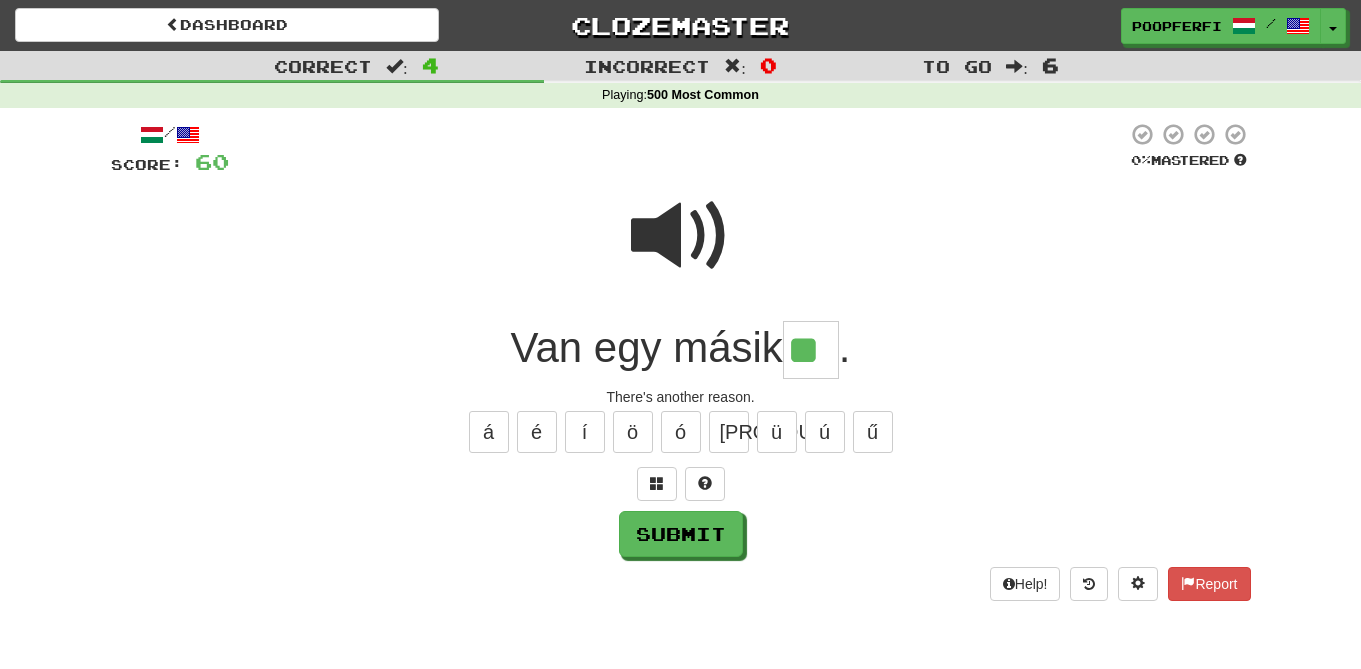 type on "**" 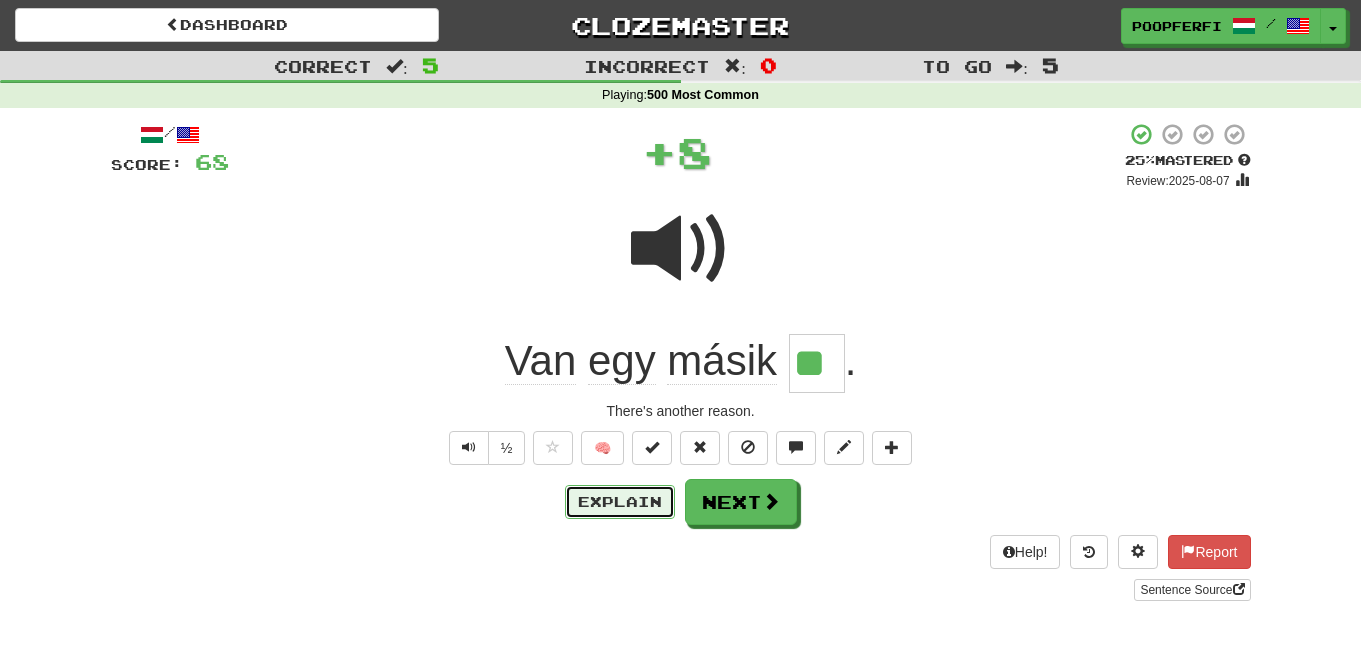 click on "Explain" at bounding box center (620, 502) 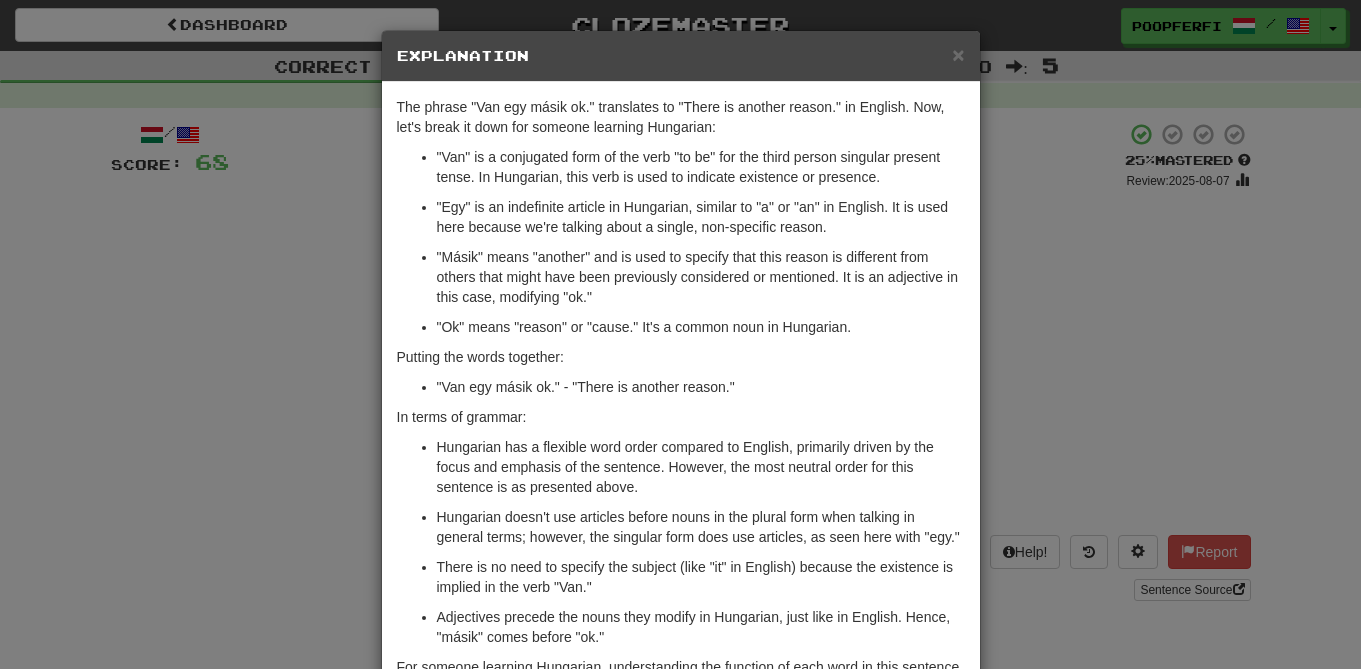click on "× Explanation The phrase "Van egy másik ok." translates to "There is another reason." in English. Now, let's break it down for someone learning Hungarian:
"Van" is a conjugated form of the verb "to be" for the third person singular present tense. In Hungarian, this verb is used to indicate existence or presence.
"Egy" is an indefinite article in Hungarian, similar to "a" or "an" in English. It is used here because we're talking about a single, non-specific reason.
"Másik" means "another" and is used to specify that this reason is different from others that might have been previously considered or mentioned. It is an adjective in this case, modifying "ok."
"Ok" means "reason" or "cause." It's a common noun in Hungarian.
Putting the words together:
"Van egy másik ok." - "There is another reason."
In terms of grammar:
There is no need to specify the subject (like "it" in English) because the existence is implied in the verb "Van."
! Close" at bounding box center (680, 334) 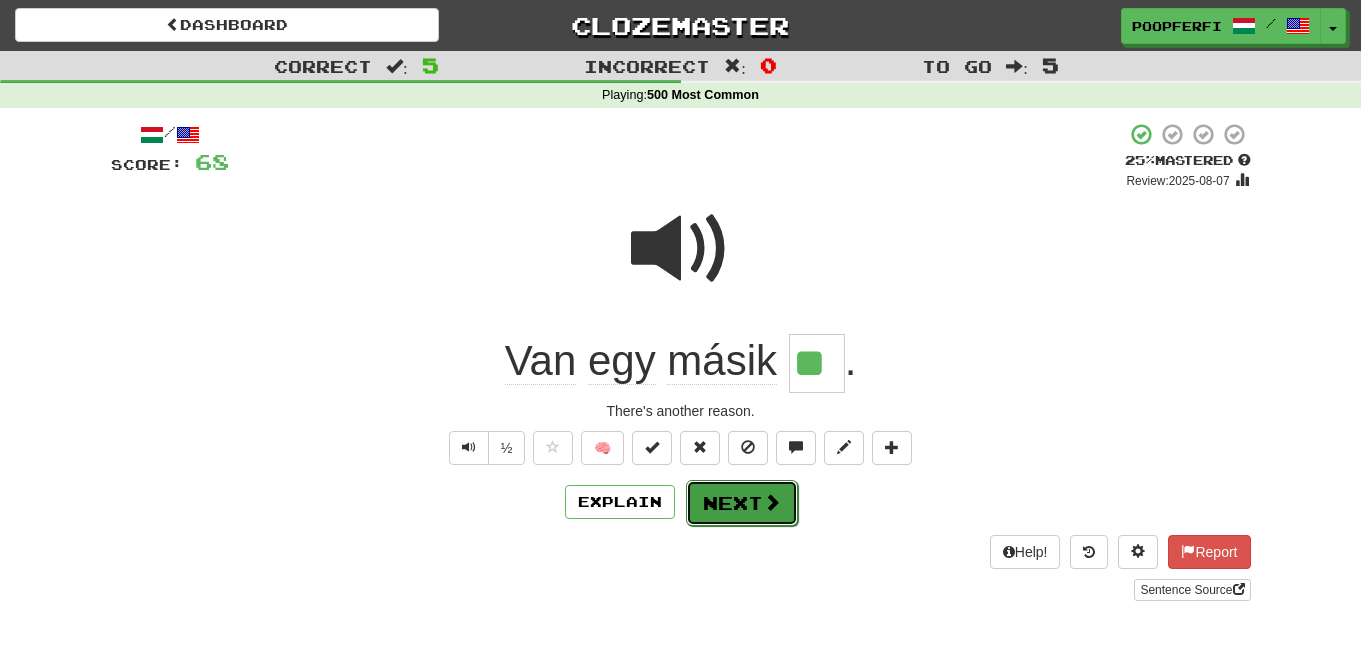 click at bounding box center (772, 502) 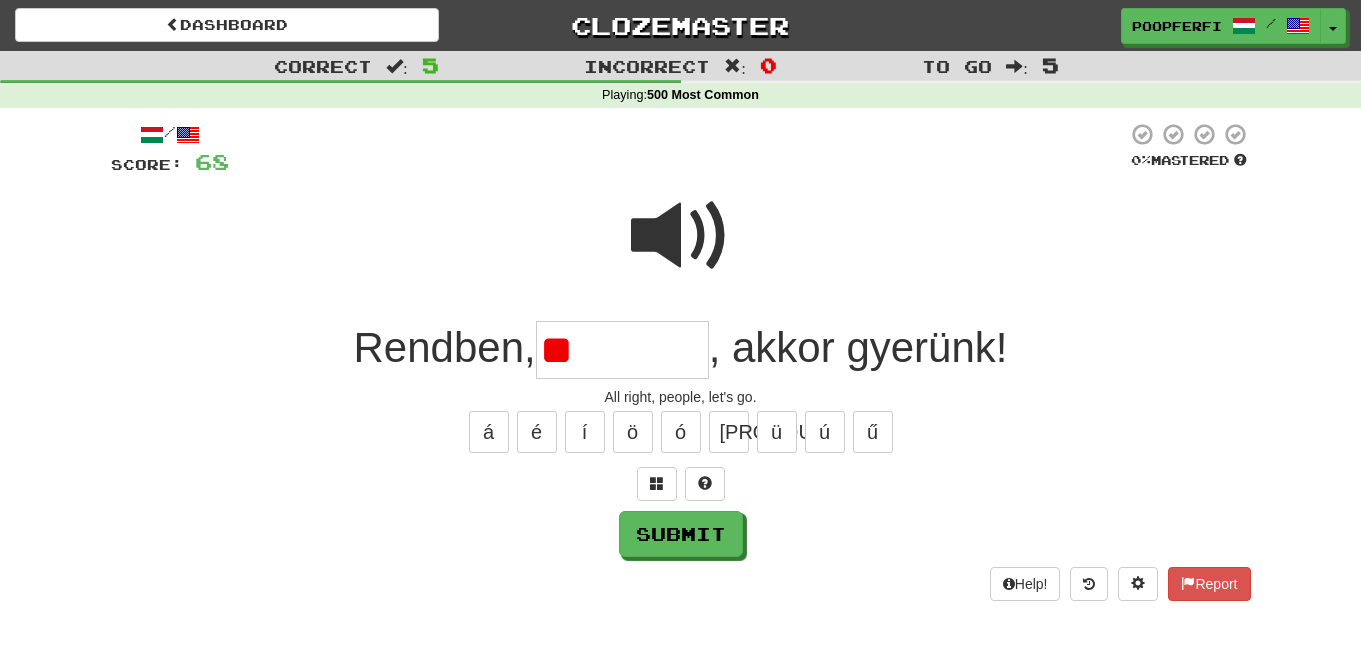 type on "*" 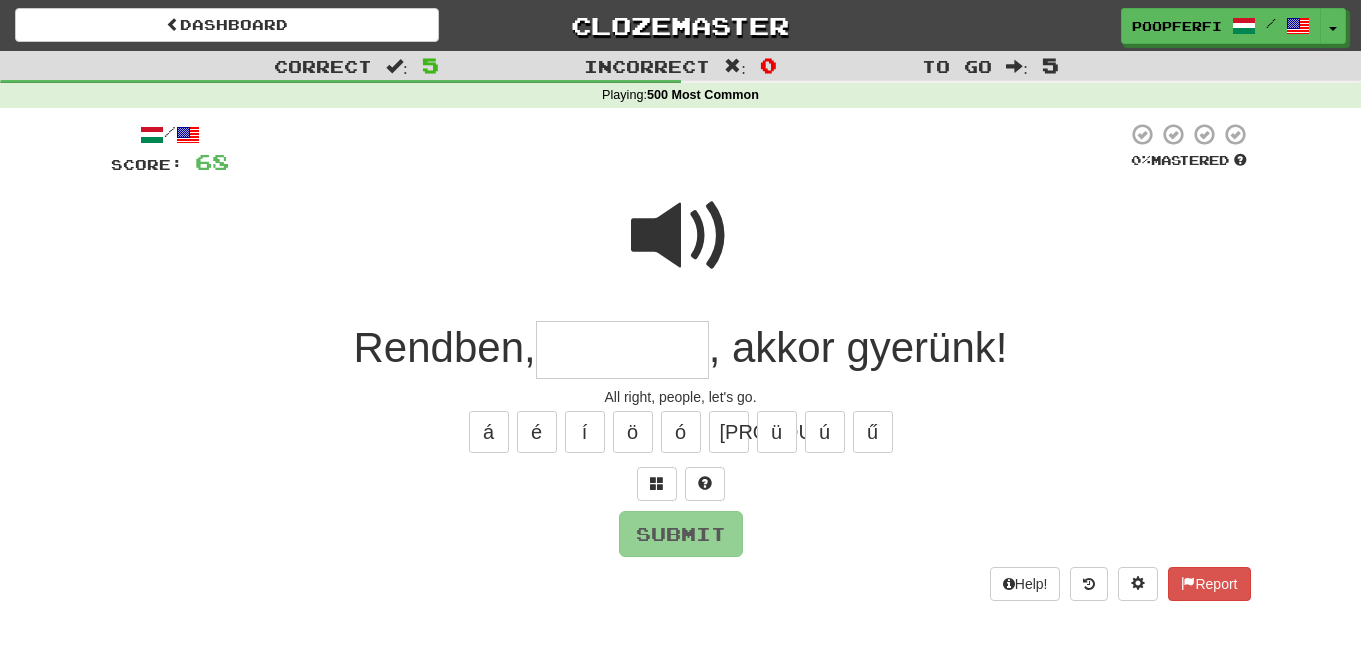 click at bounding box center [681, 236] 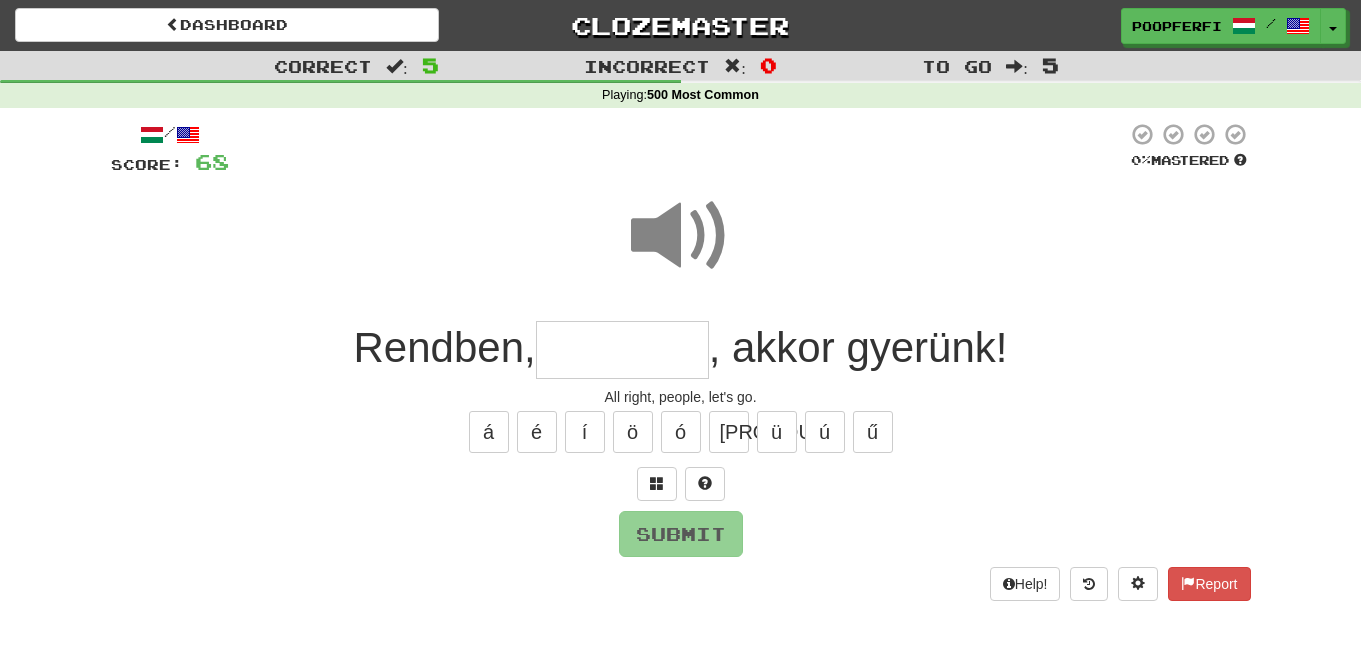 click at bounding box center (622, 350) 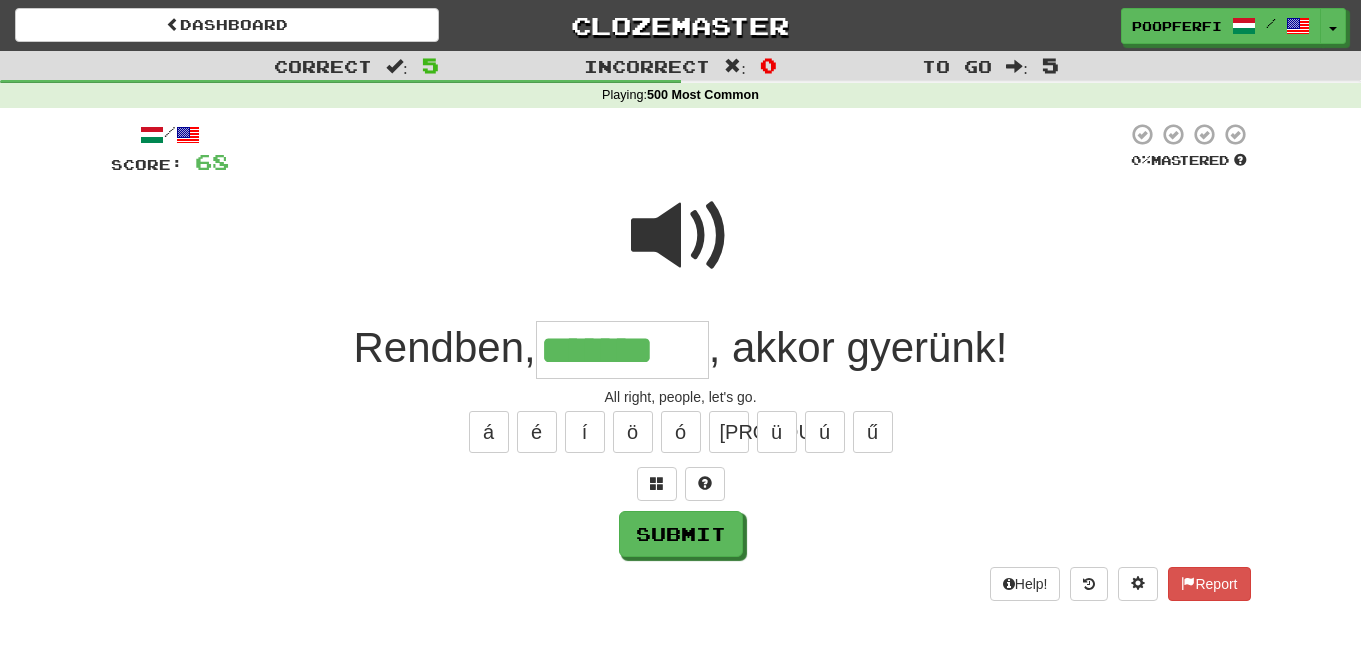 type on "*******" 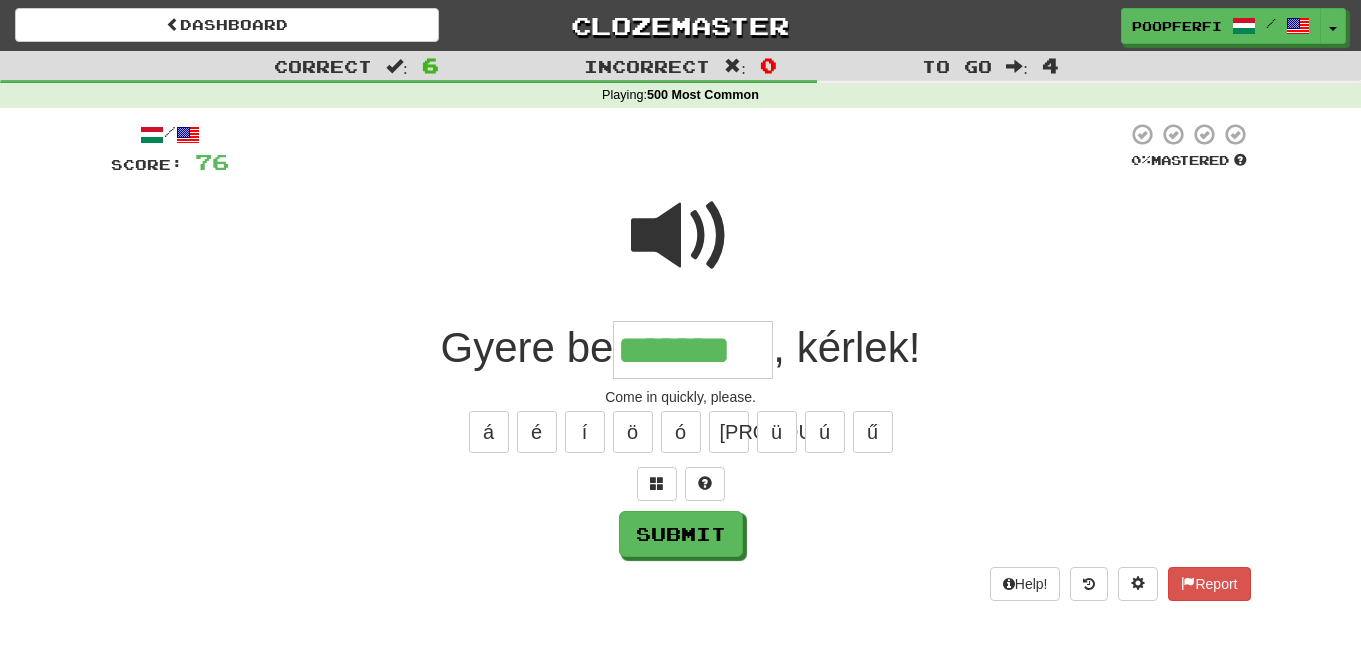 type on "*******" 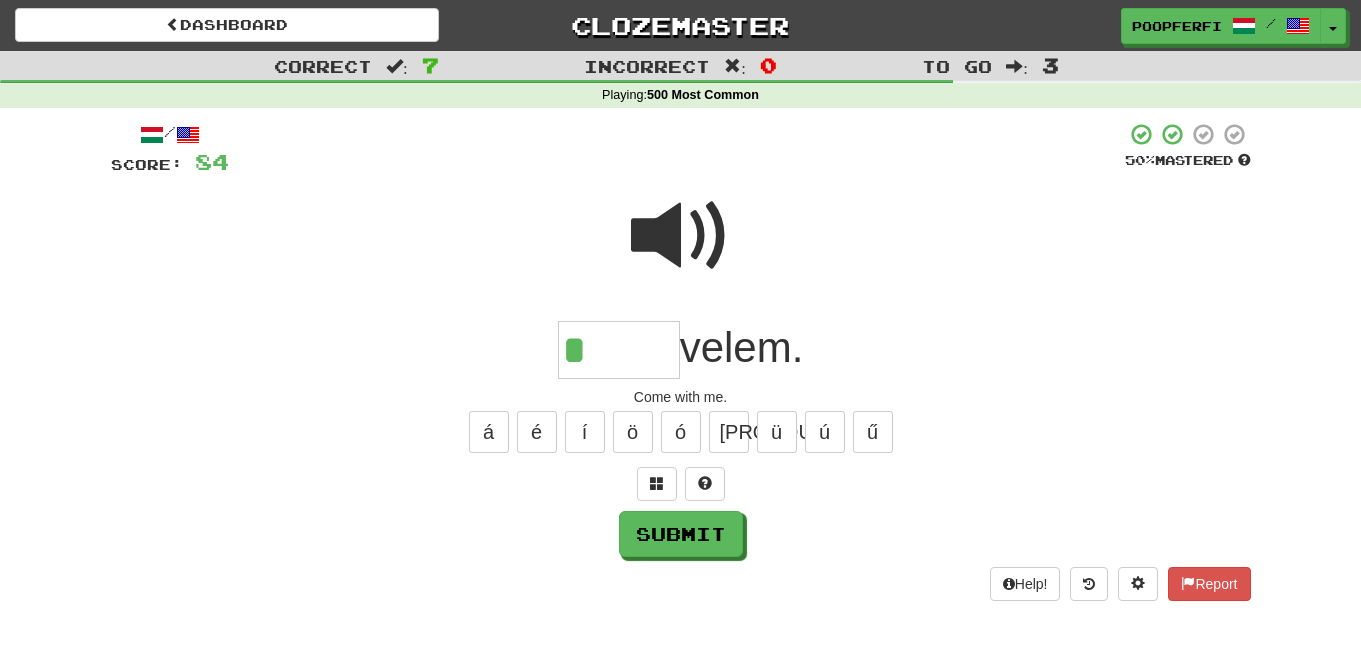 click on "á é í ö ó ő ü ú ű" at bounding box center [681, 432] 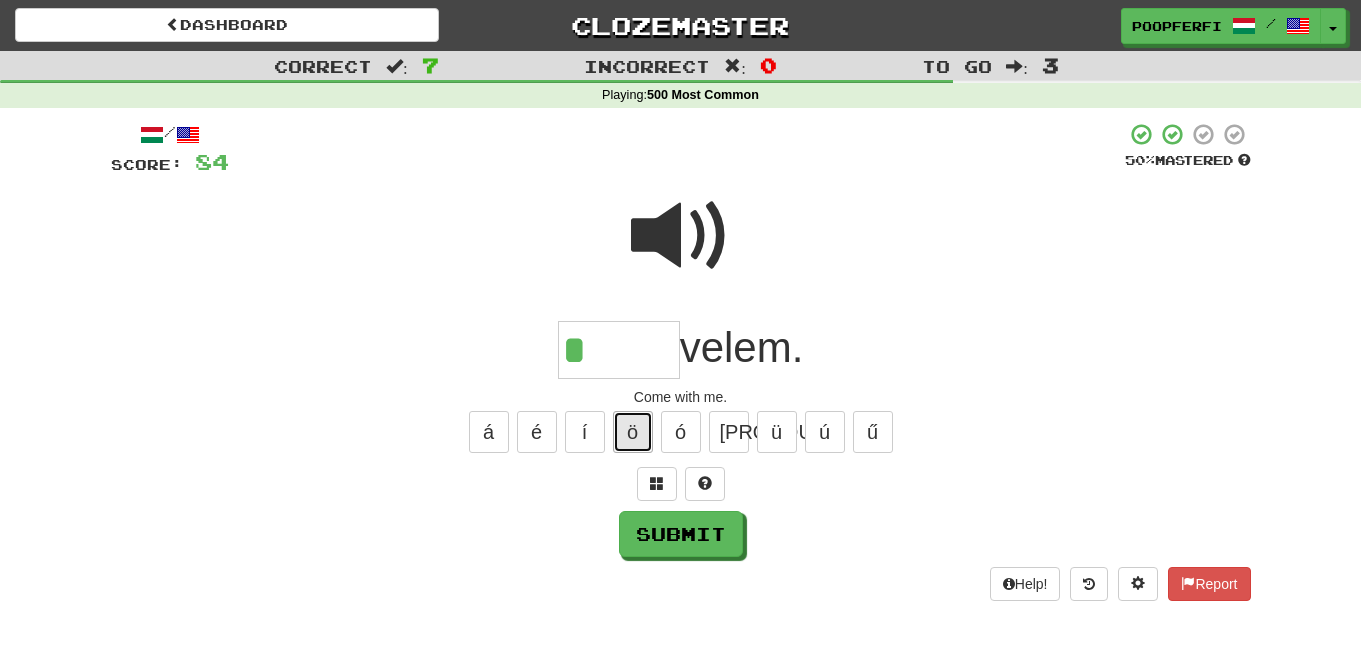 click on "ö" at bounding box center (633, 432) 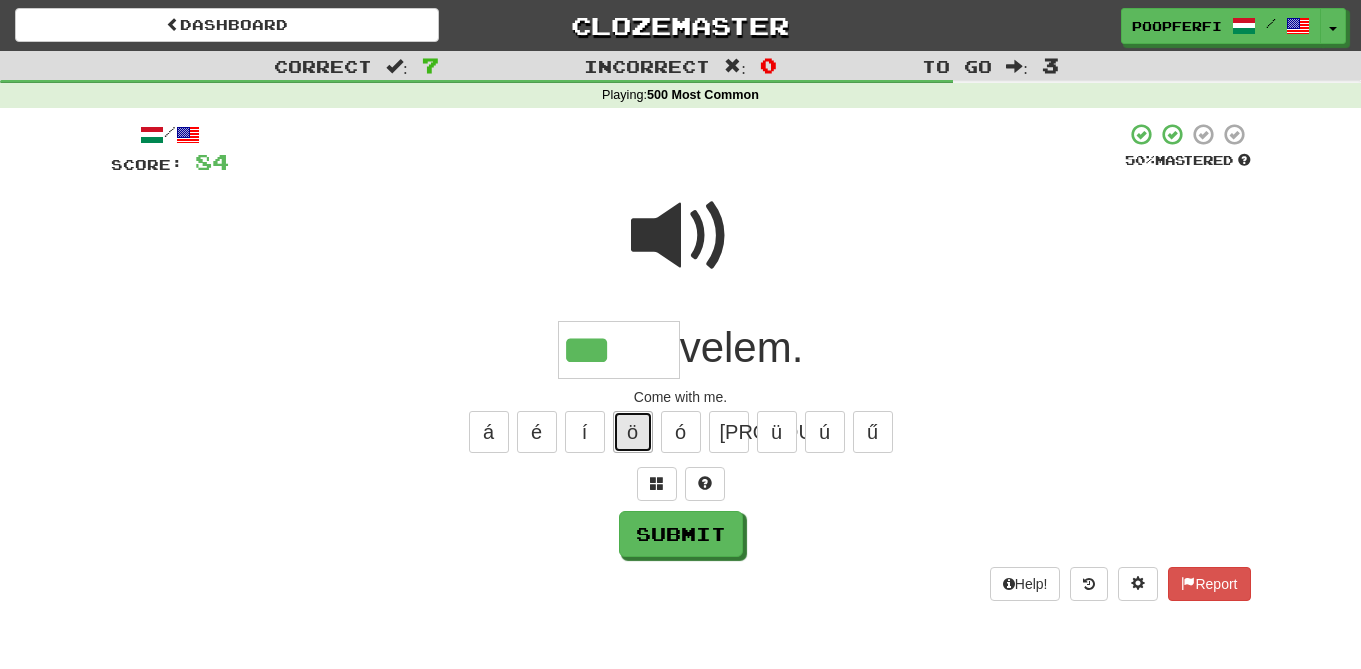 click on "ö" at bounding box center (633, 432) 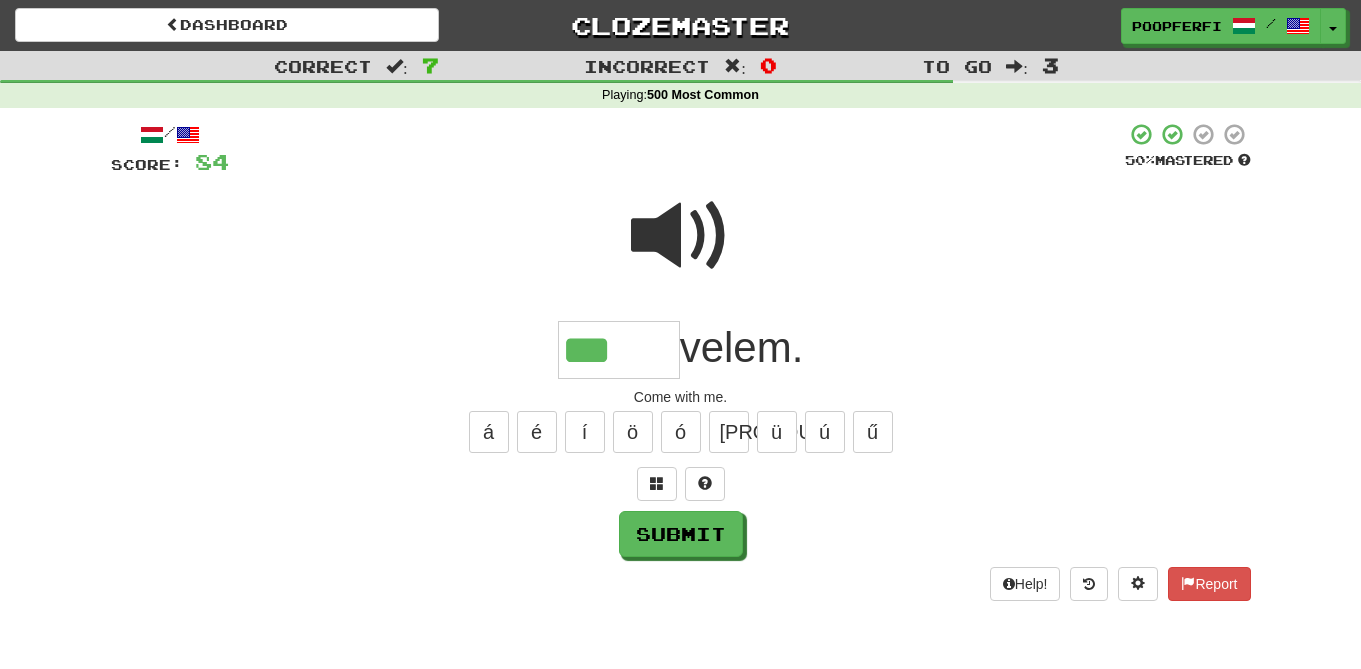 click at bounding box center [681, 236] 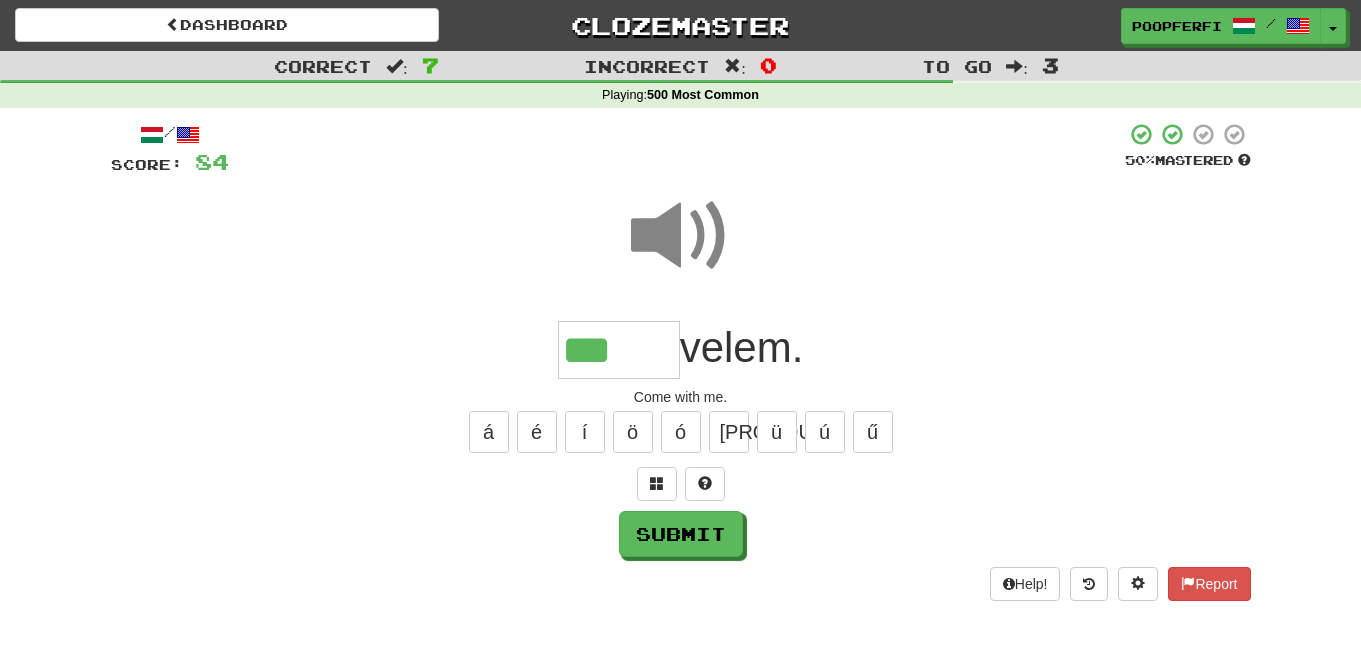 click on "***" at bounding box center [619, 350] 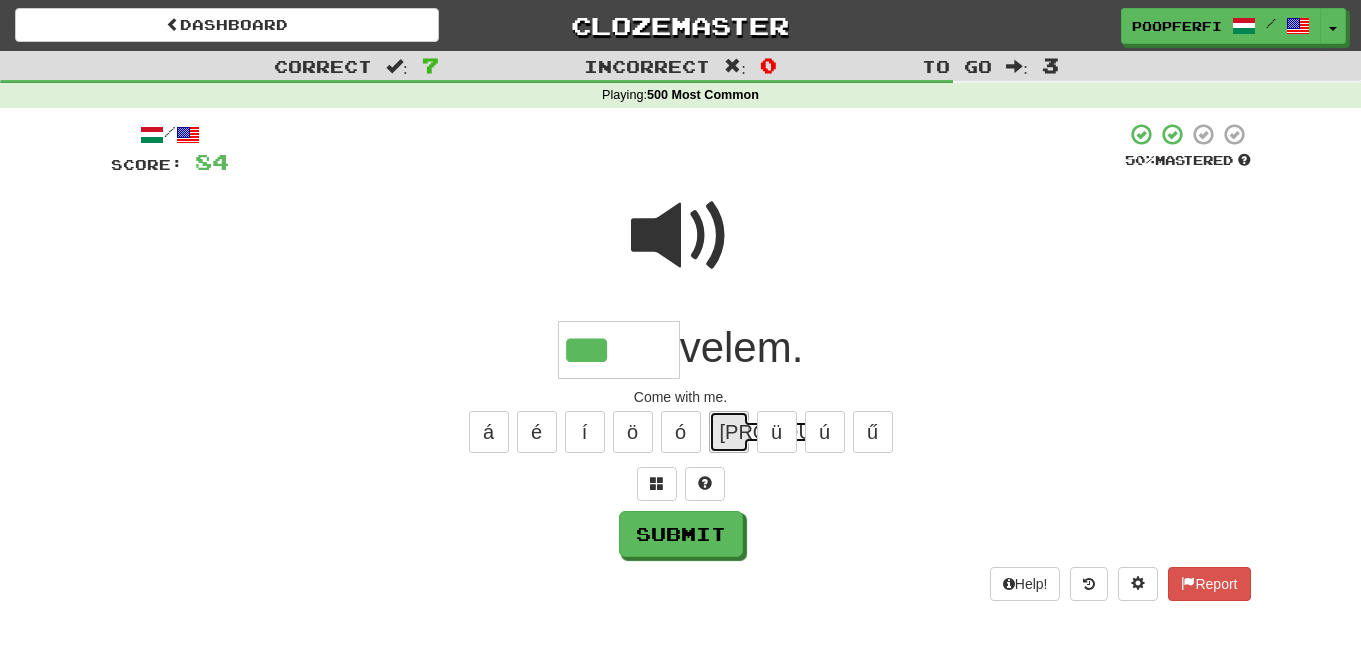 click on "[PRONOUN]" at bounding box center [729, 432] 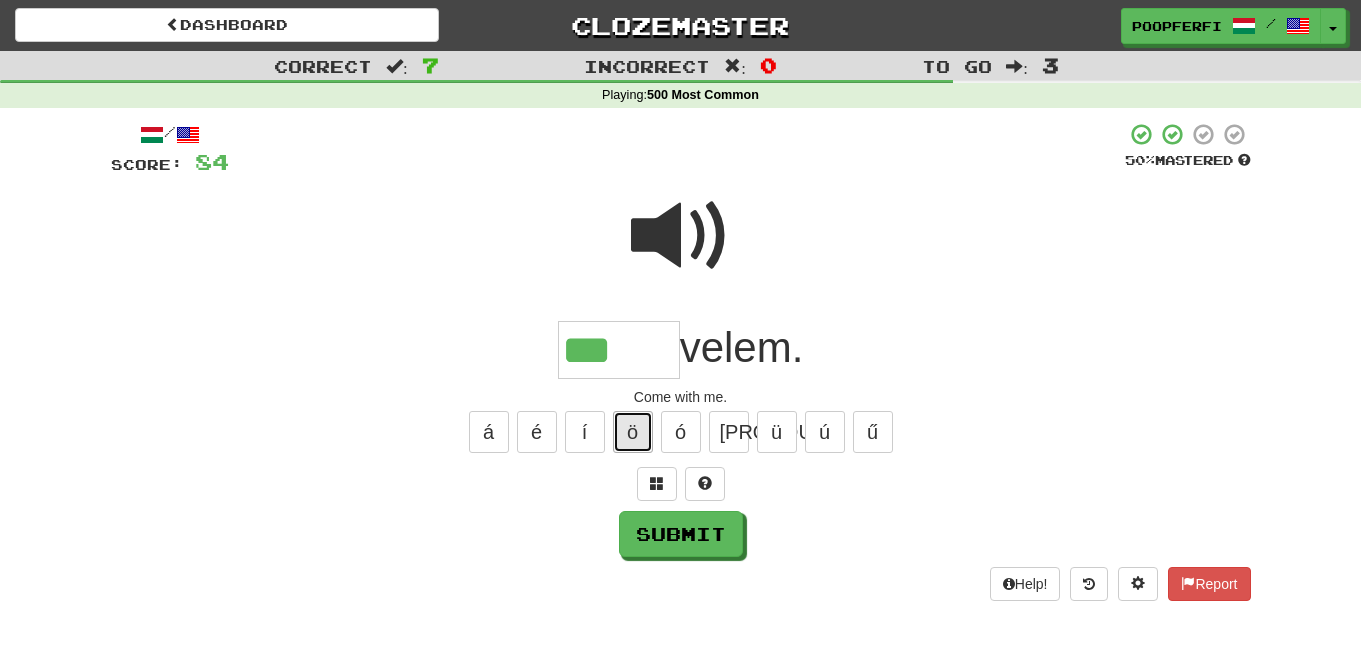 click on "ö" at bounding box center (633, 432) 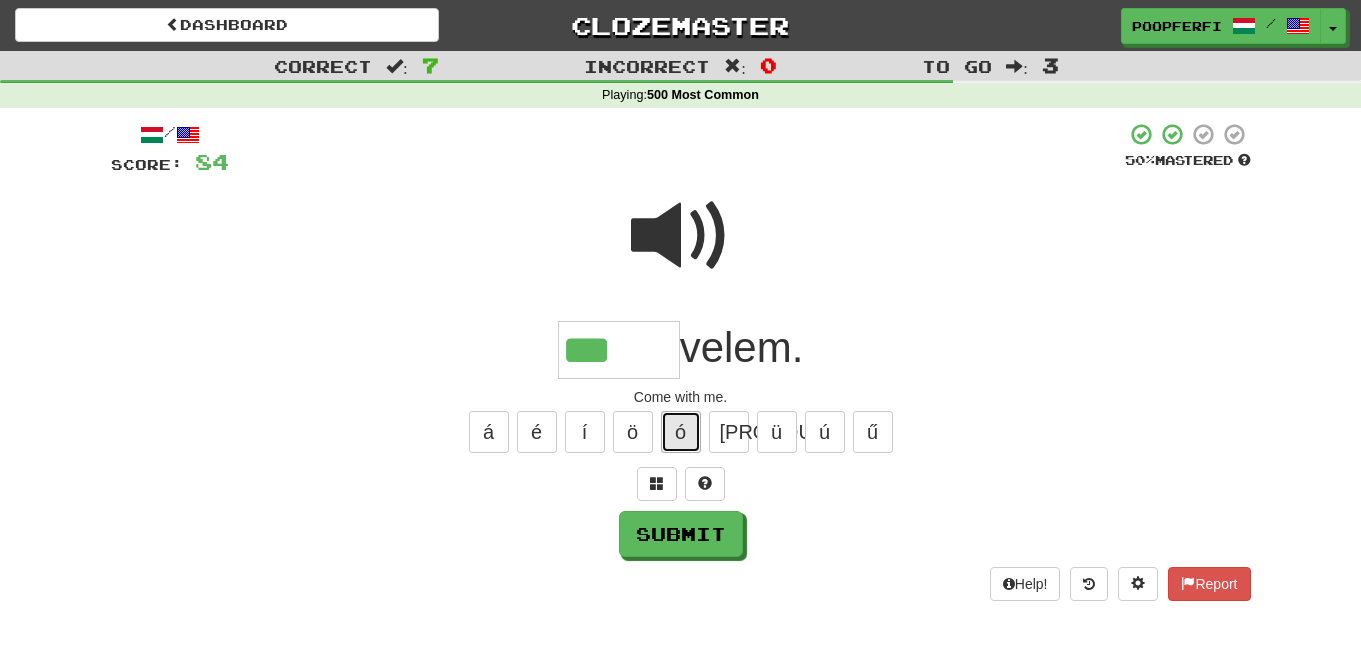 click on "ó" at bounding box center (681, 432) 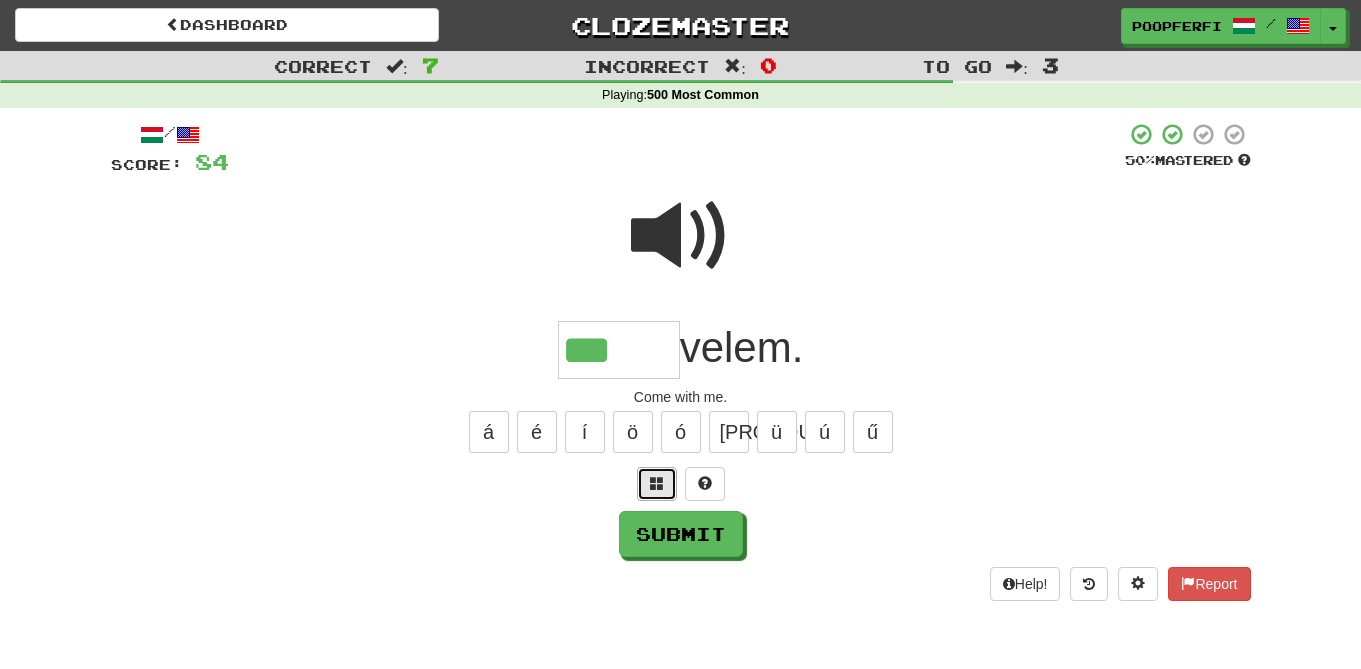 click at bounding box center (657, 483) 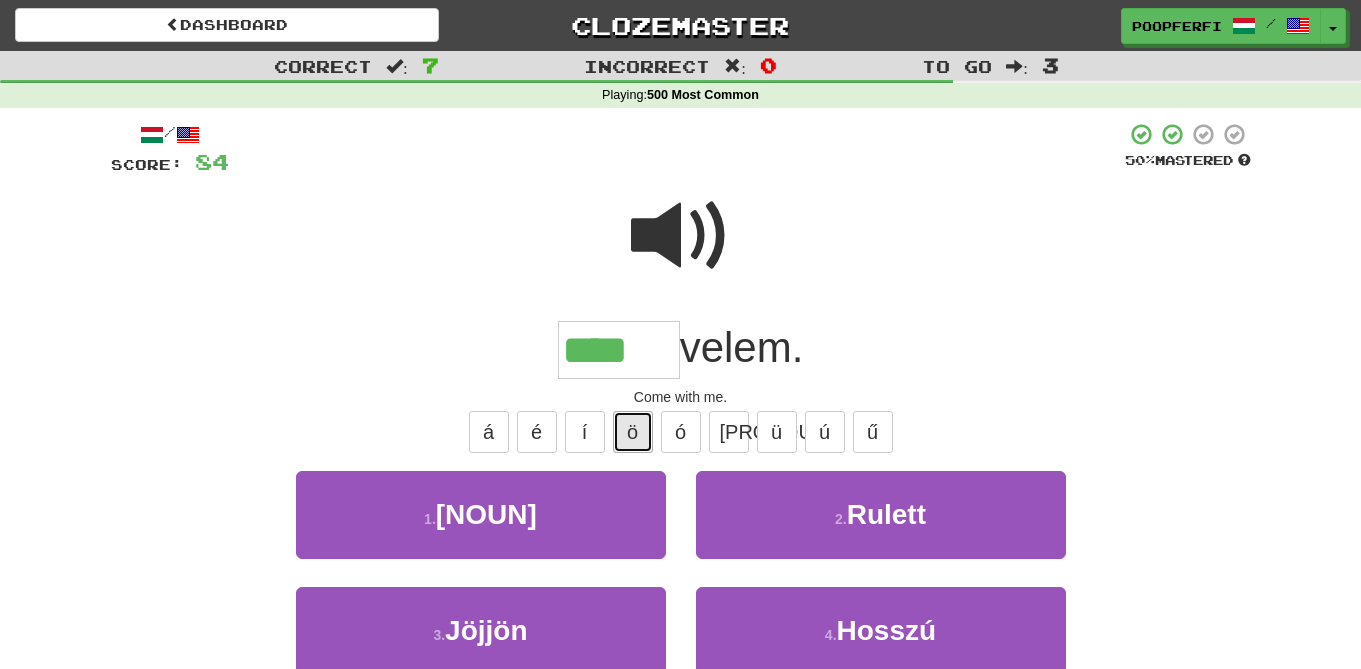 click on "ö" at bounding box center [633, 432] 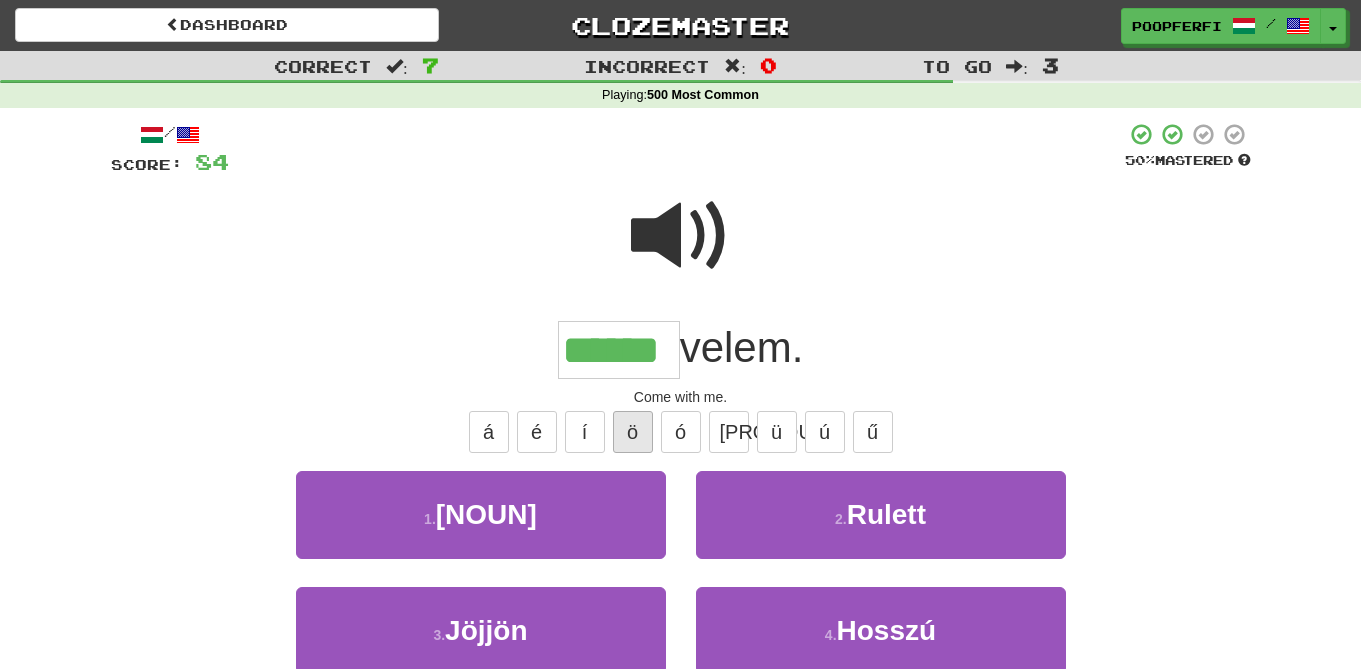 type on "******" 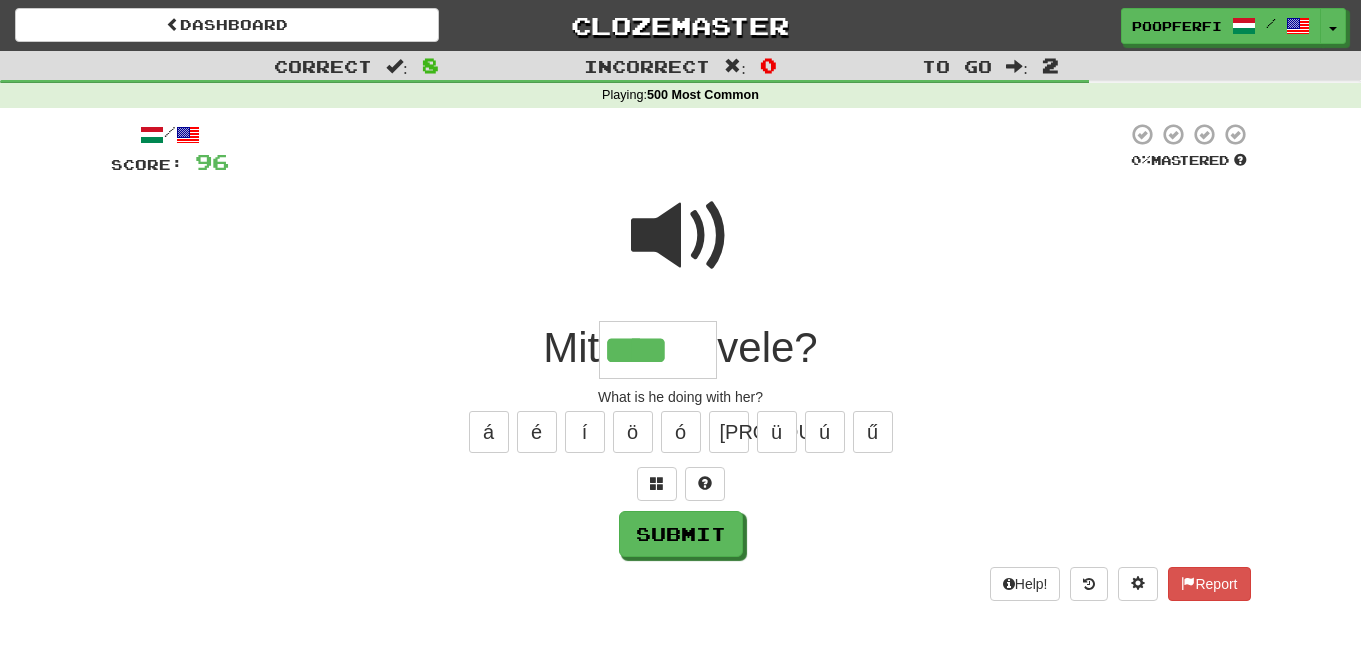 click at bounding box center (681, 236) 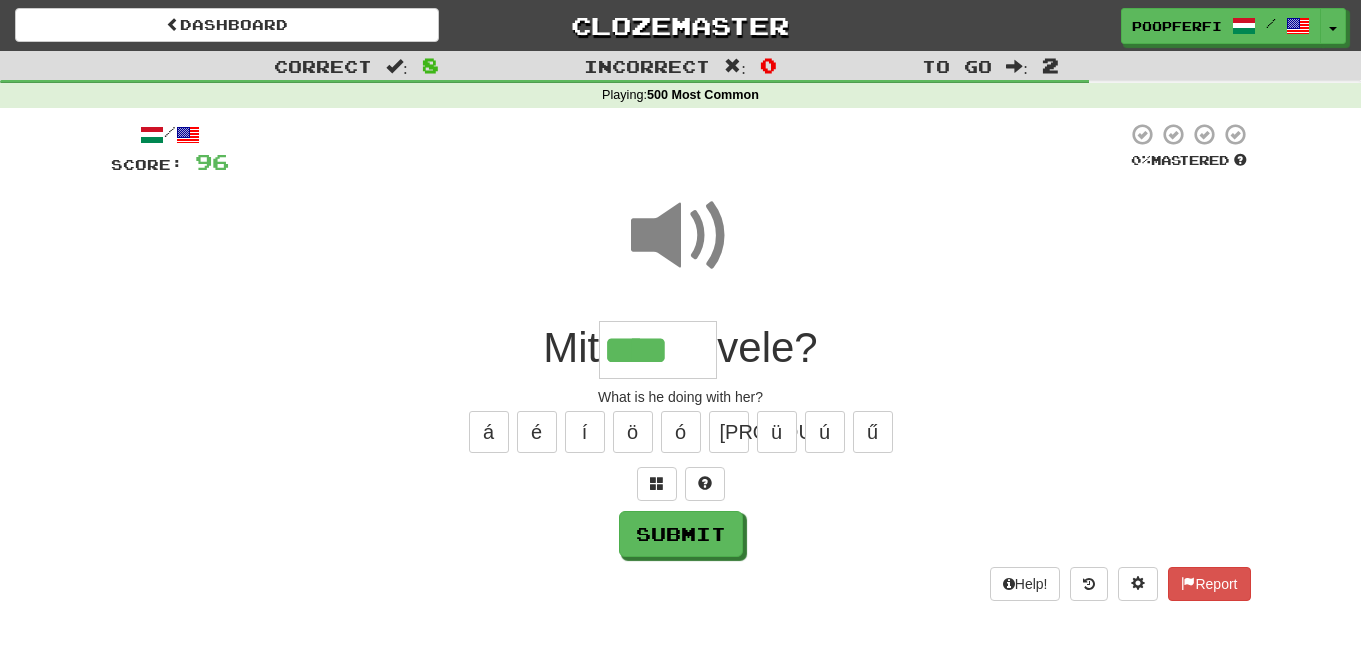 click on "****" at bounding box center [658, 350] 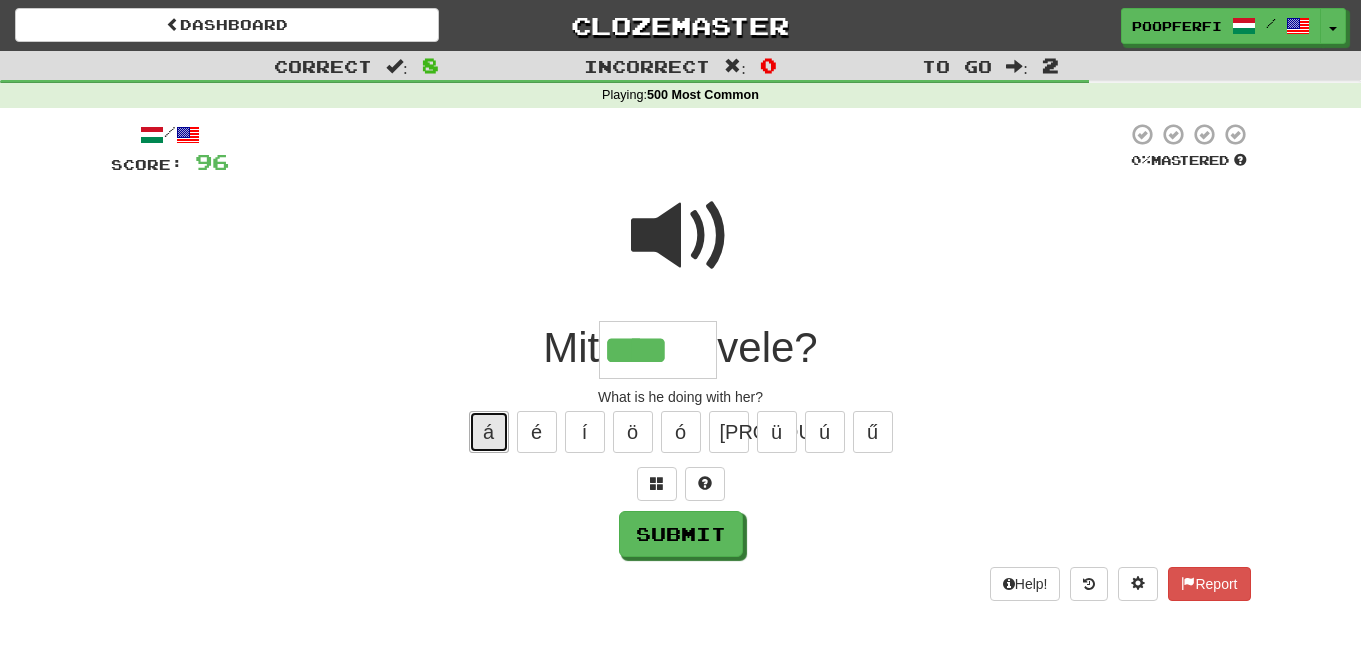 click on "á" at bounding box center (489, 432) 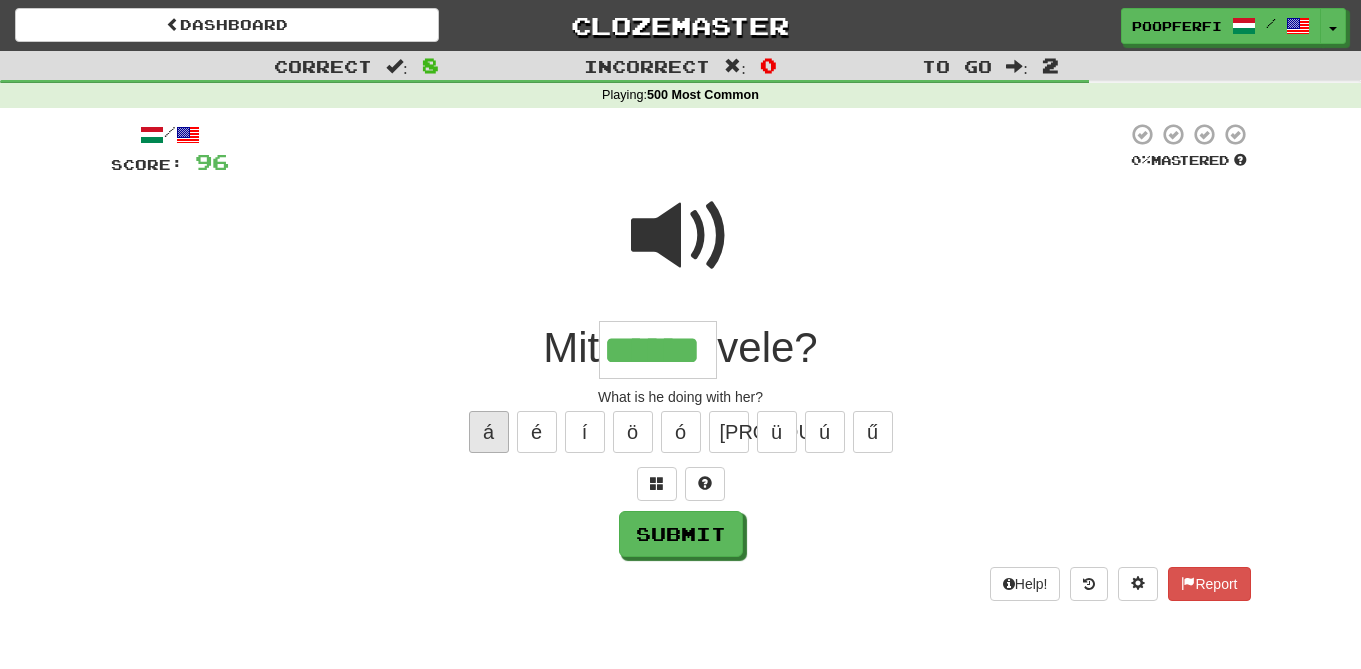 type on "******" 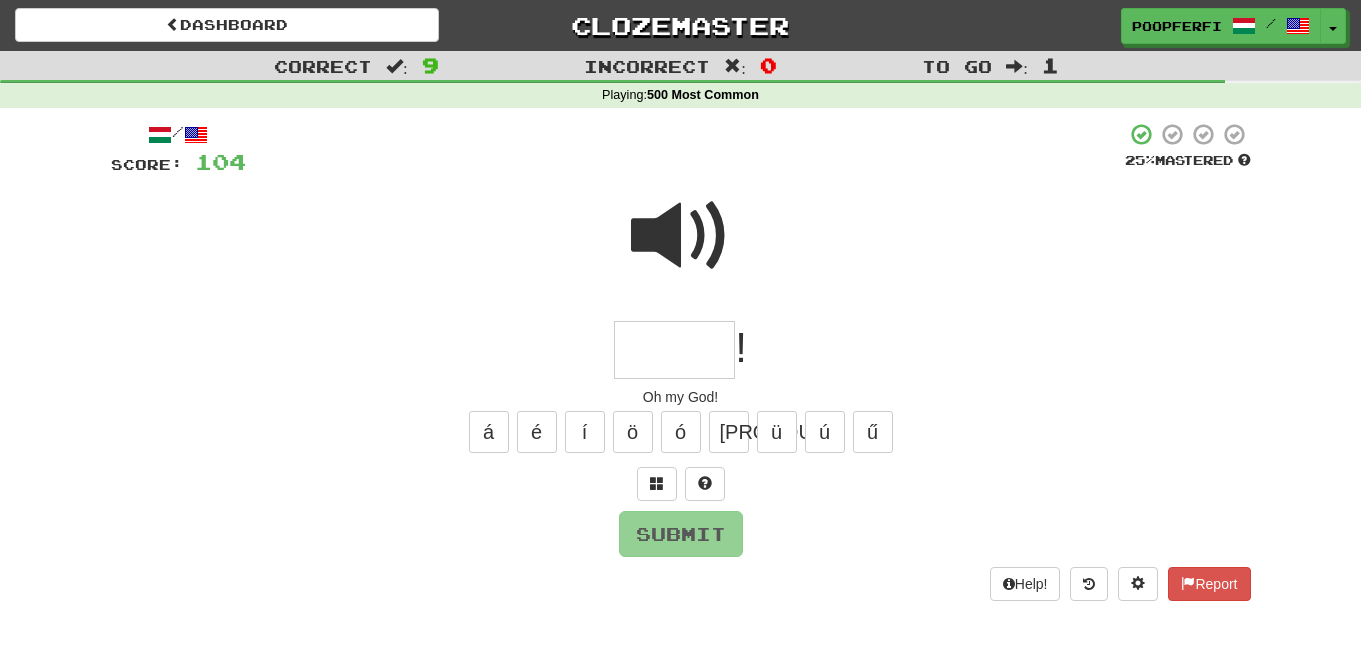 type on "*" 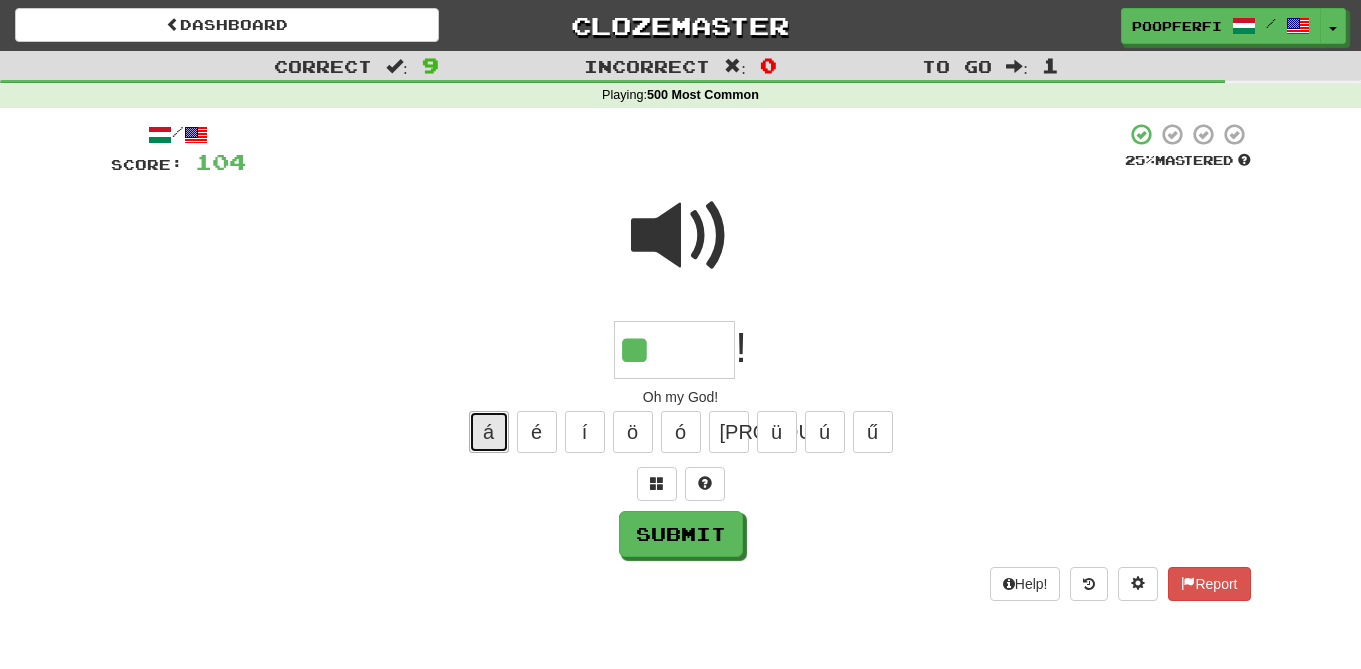 click on "á" at bounding box center [489, 432] 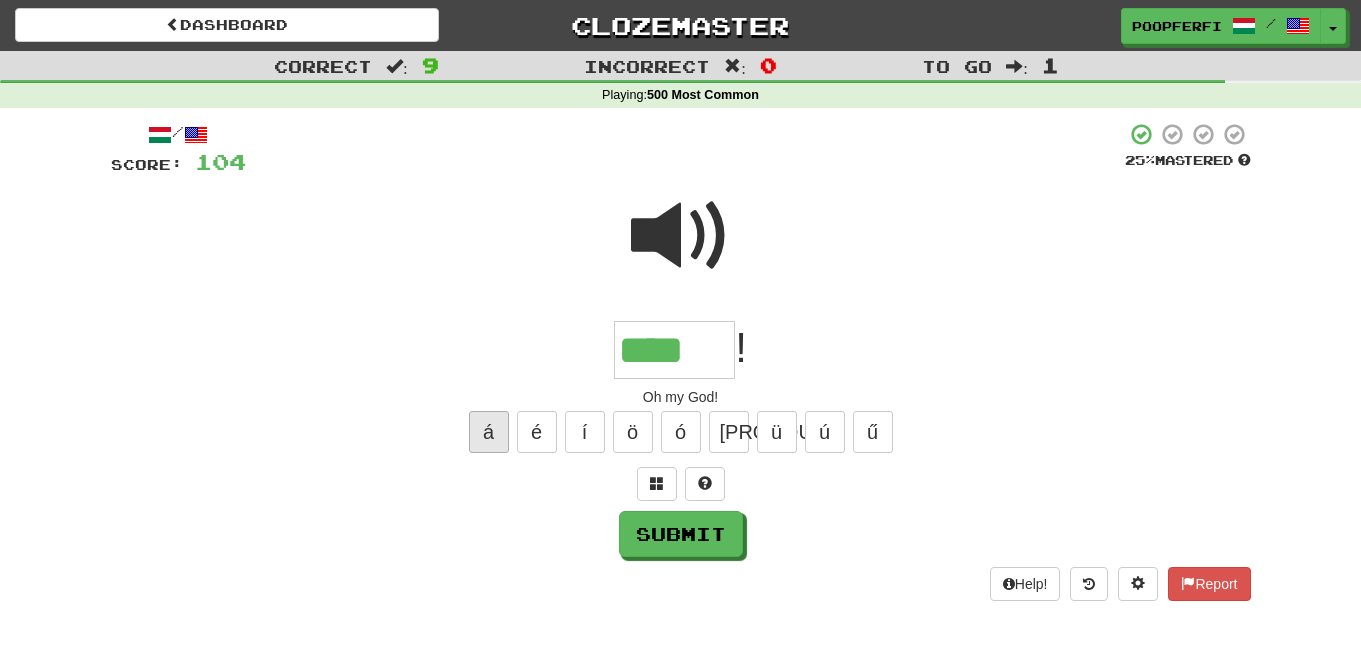 type on "****" 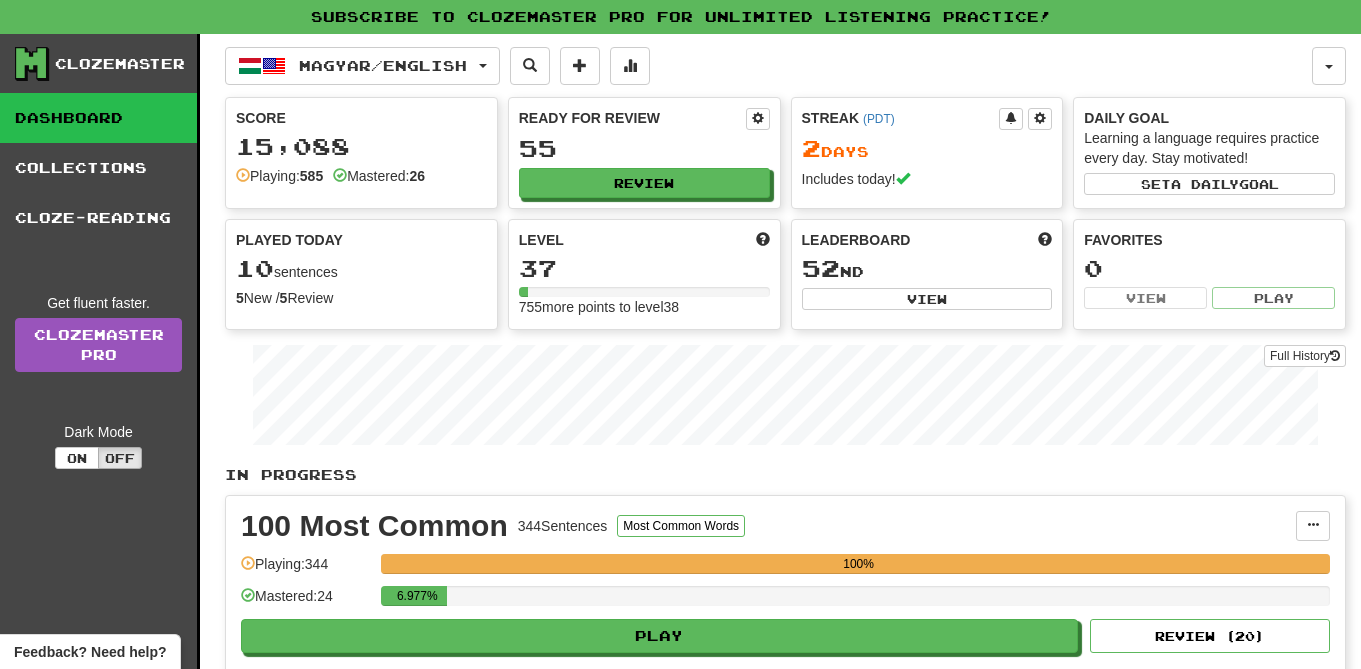scroll, scrollTop: 0, scrollLeft: 0, axis: both 